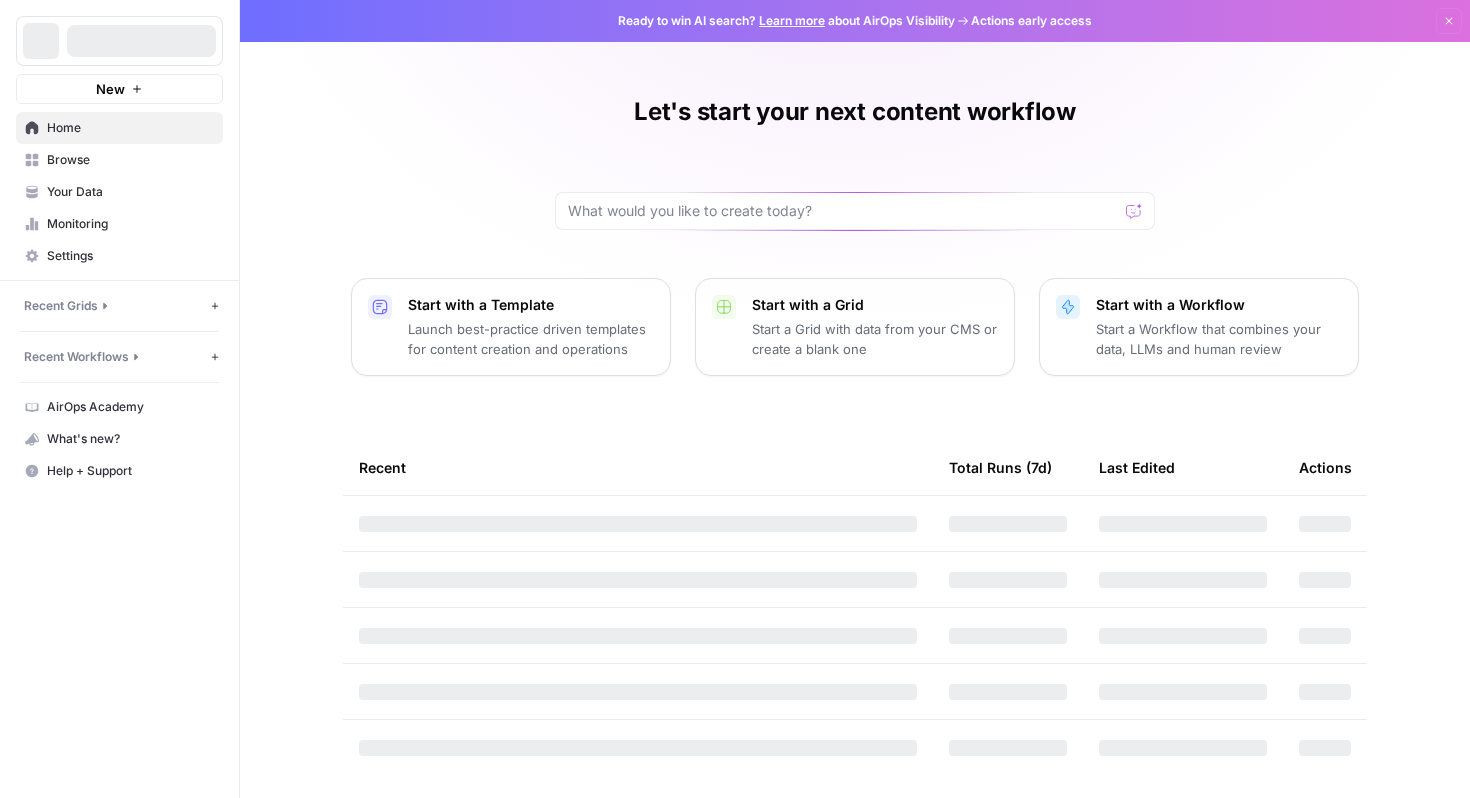 scroll, scrollTop: 0, scrollLeft: 0, axis: both 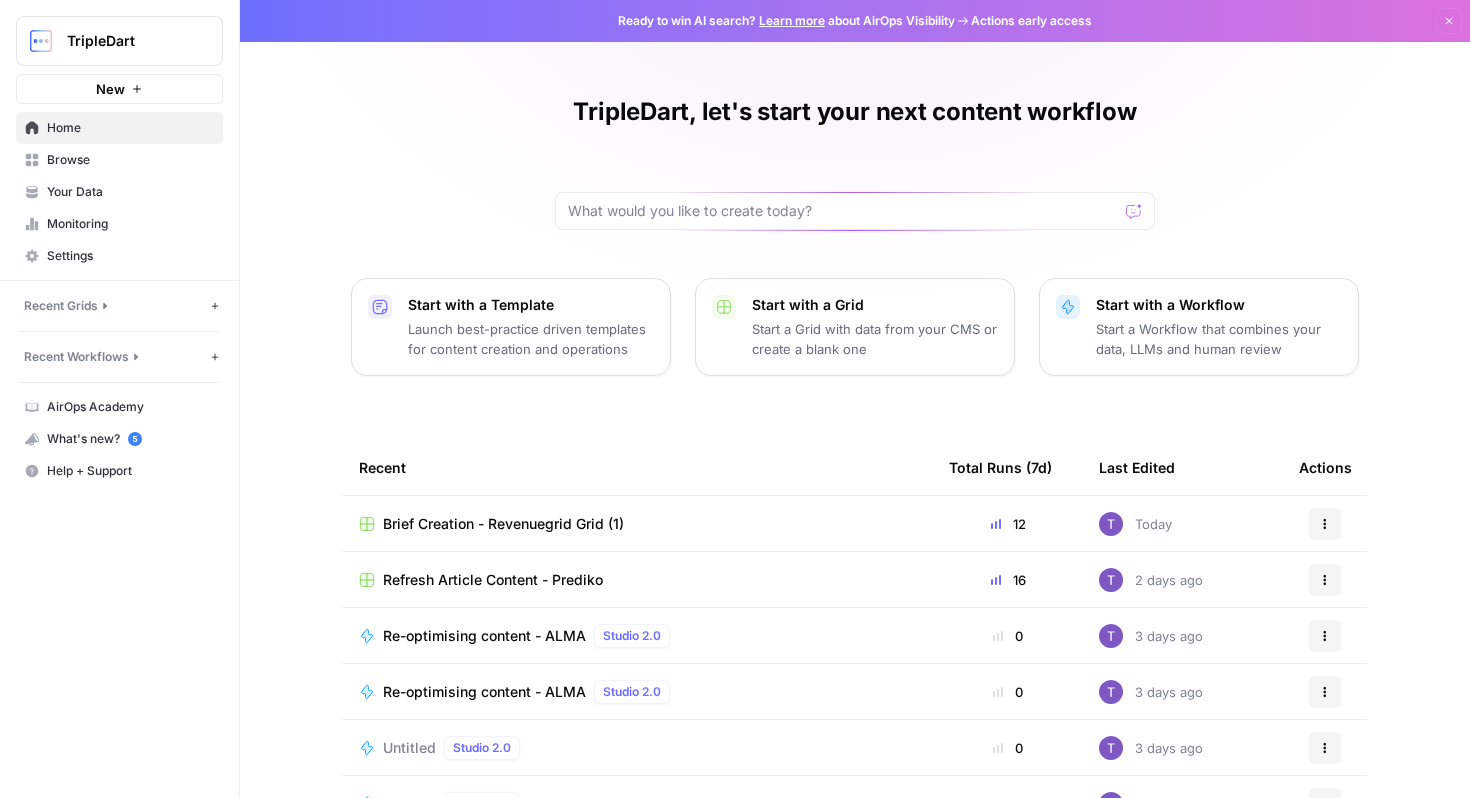 click on "Browse" at bounding box center (119, 160) 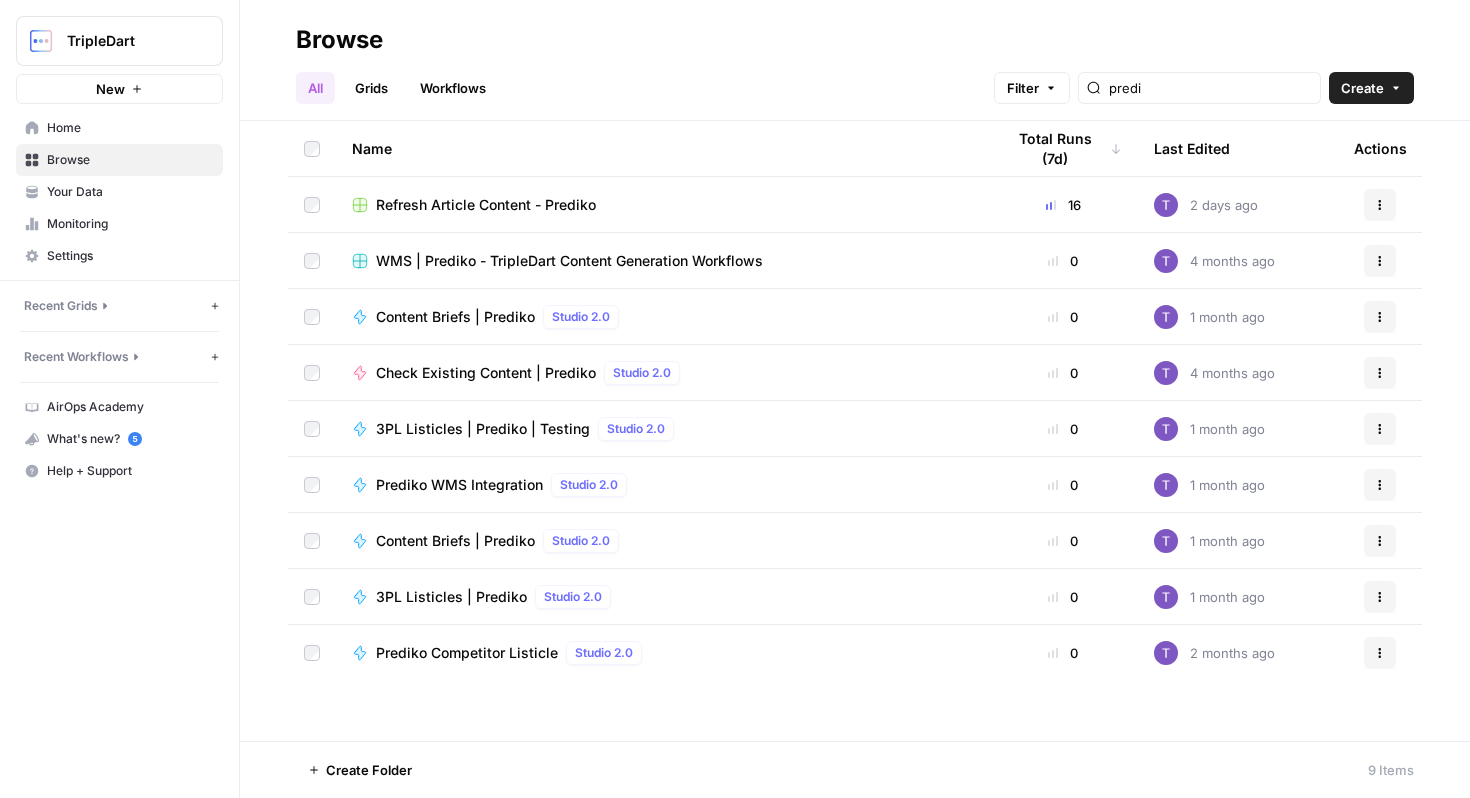click on "Refresh Article Content - Prediko" at bounding box center (486, 205) 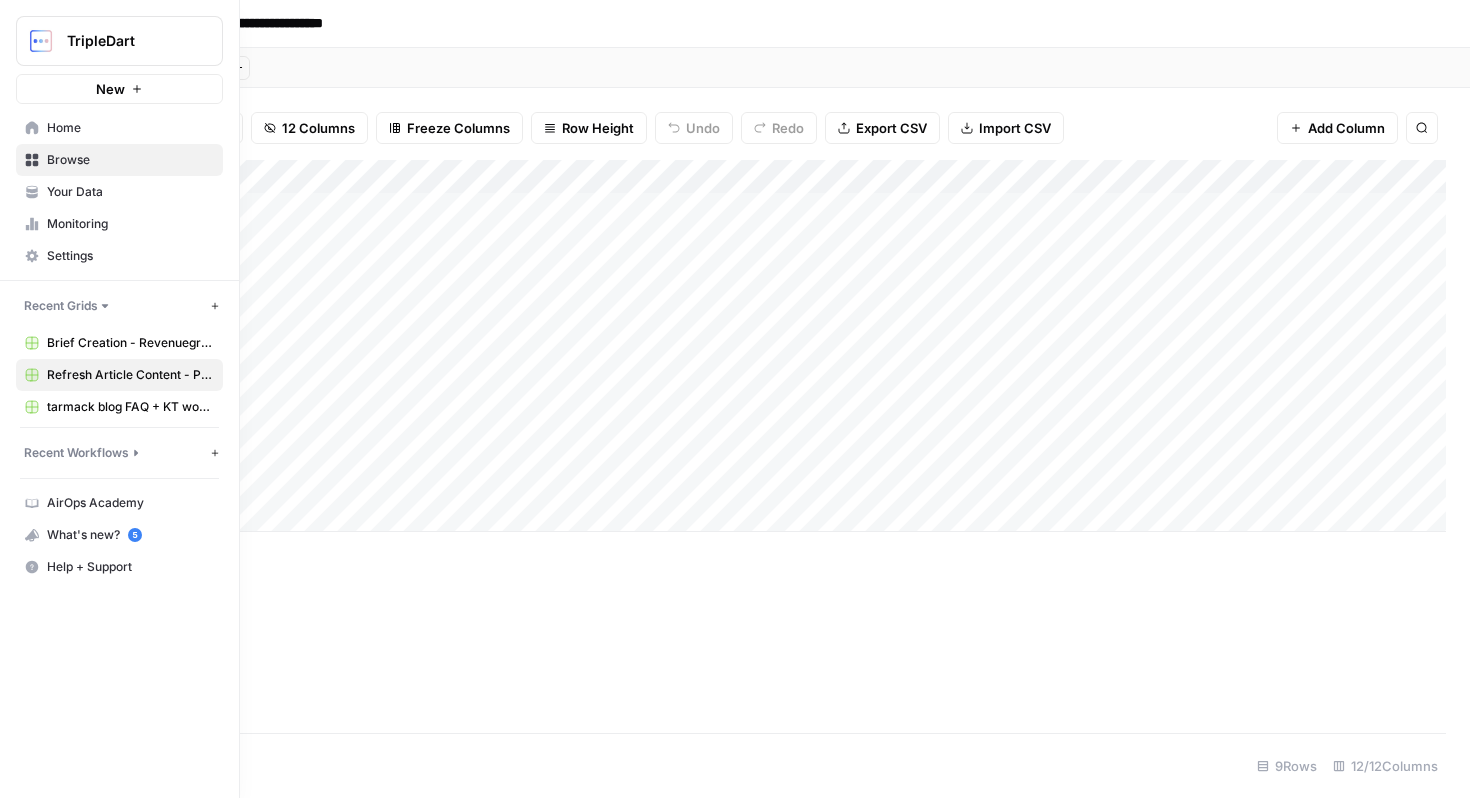 click on "Monitoring" at bounding box center [130, 224] 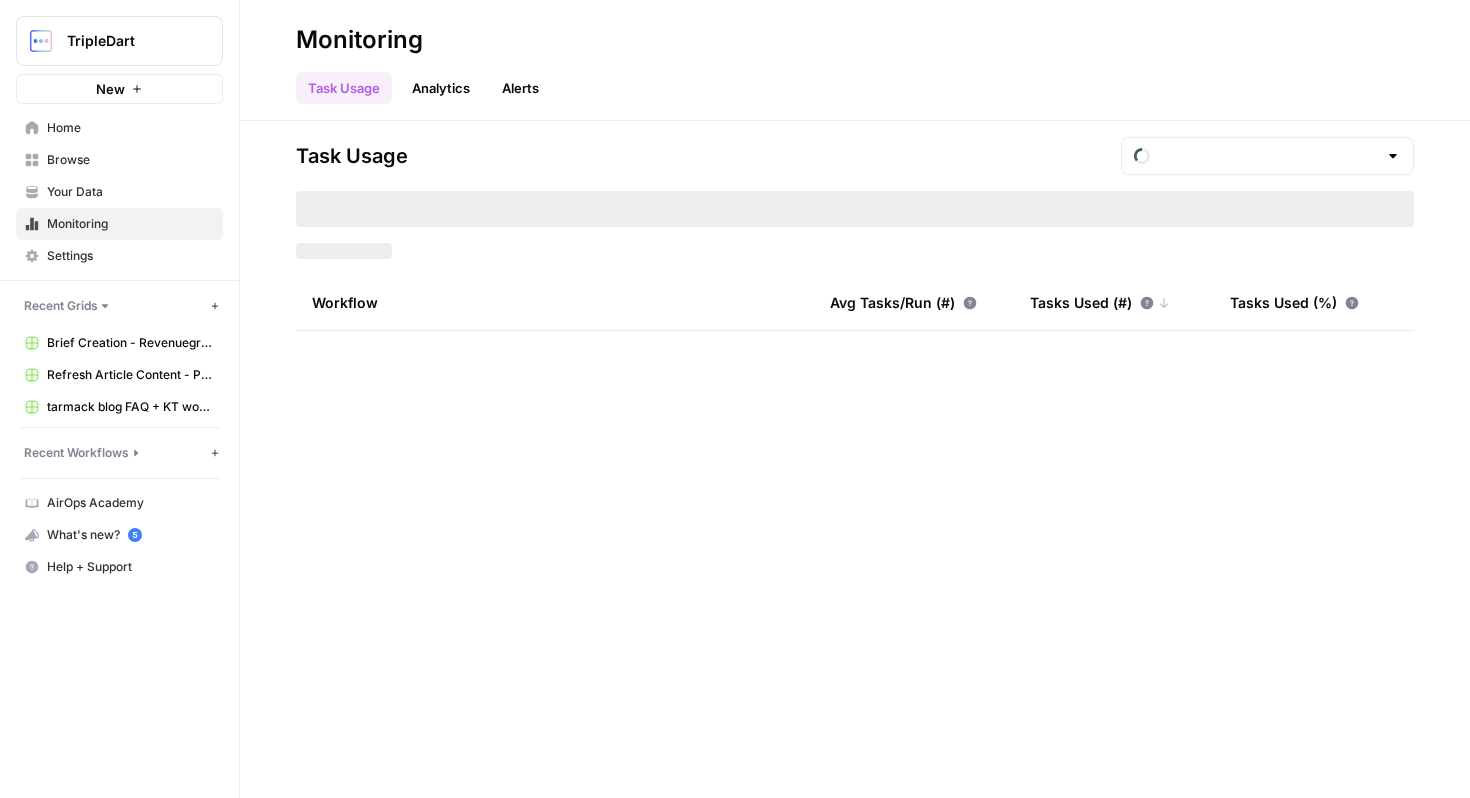 type on "August Tasks" 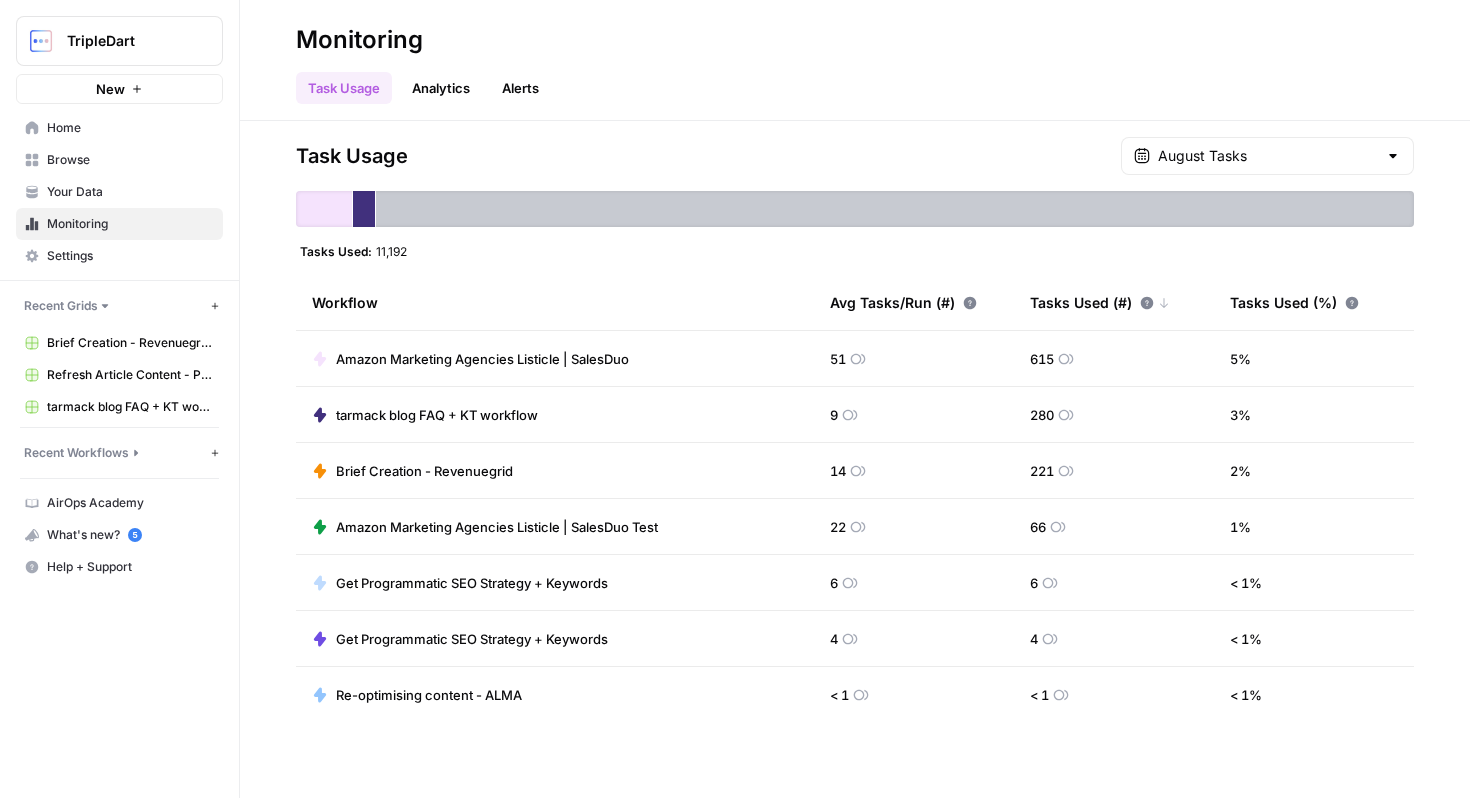 click on "Home" at bounding box center (119, 128) 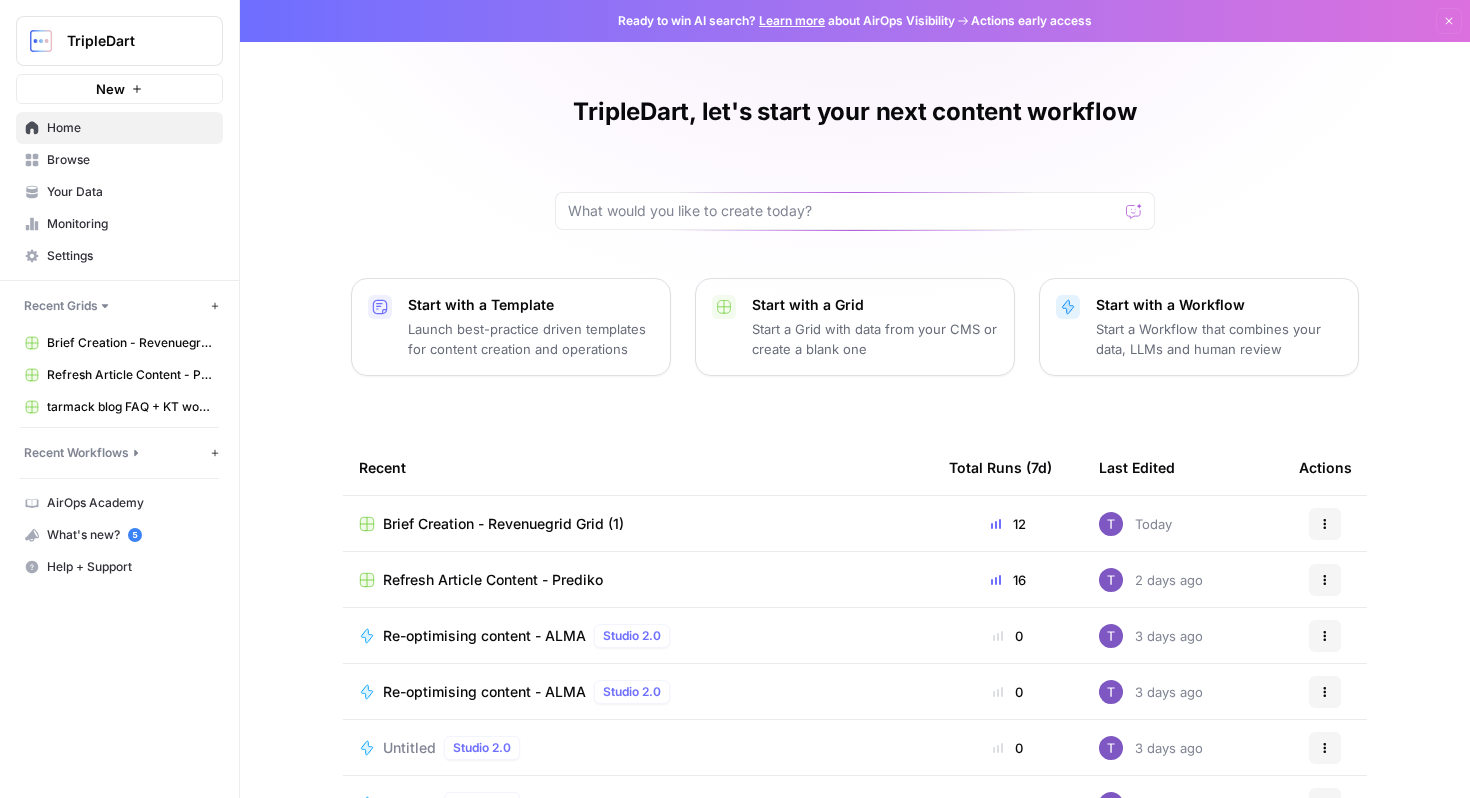 click on "Browse" at bounding box center [130, 160] 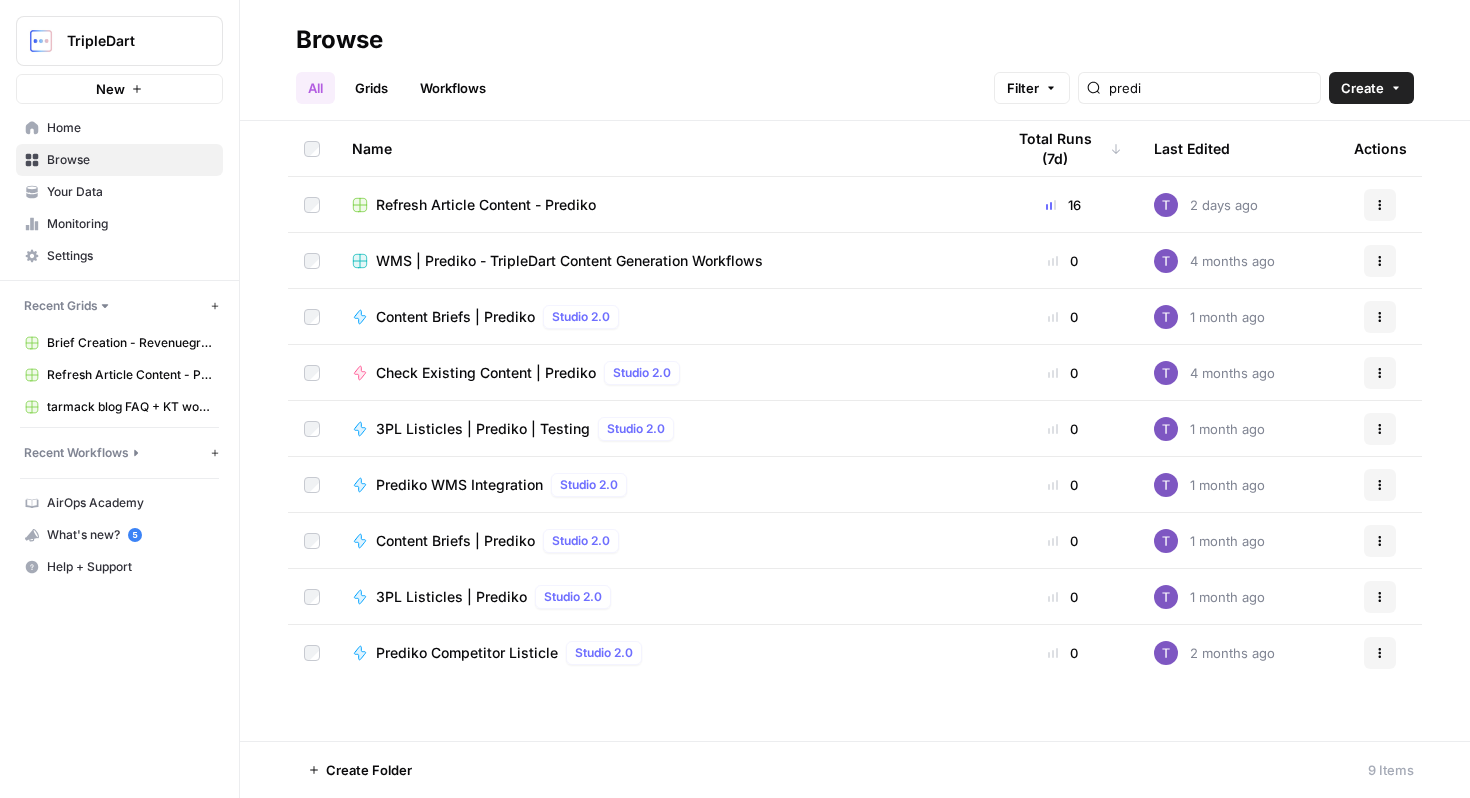 click on "Refresh Article Content - Prediko" at bounding box center (486, 205) 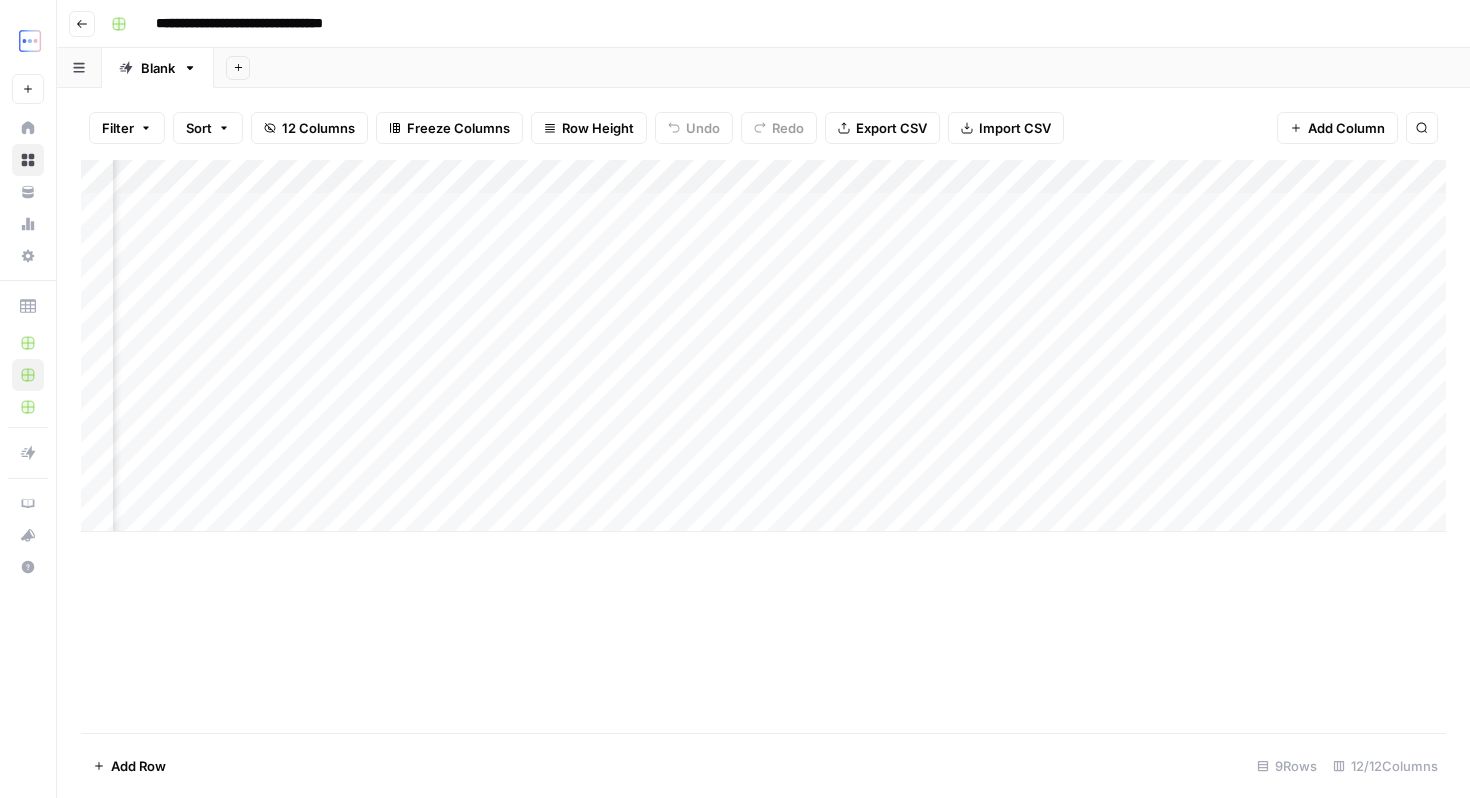 scroll, scrollTop: 0, scrollLeft: 494, axis: horizontal 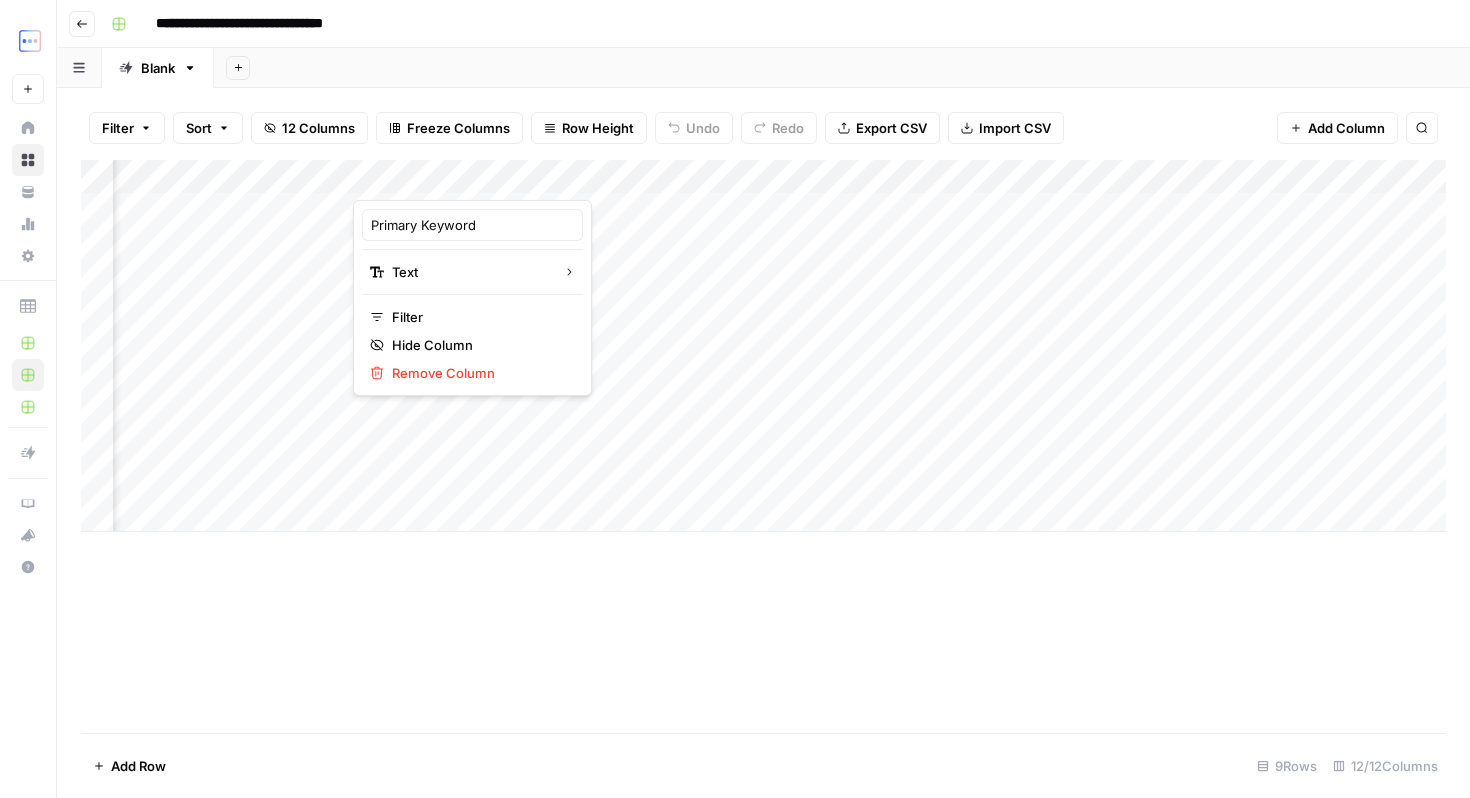 click on "Add Column" at bounding box center [763, 446] 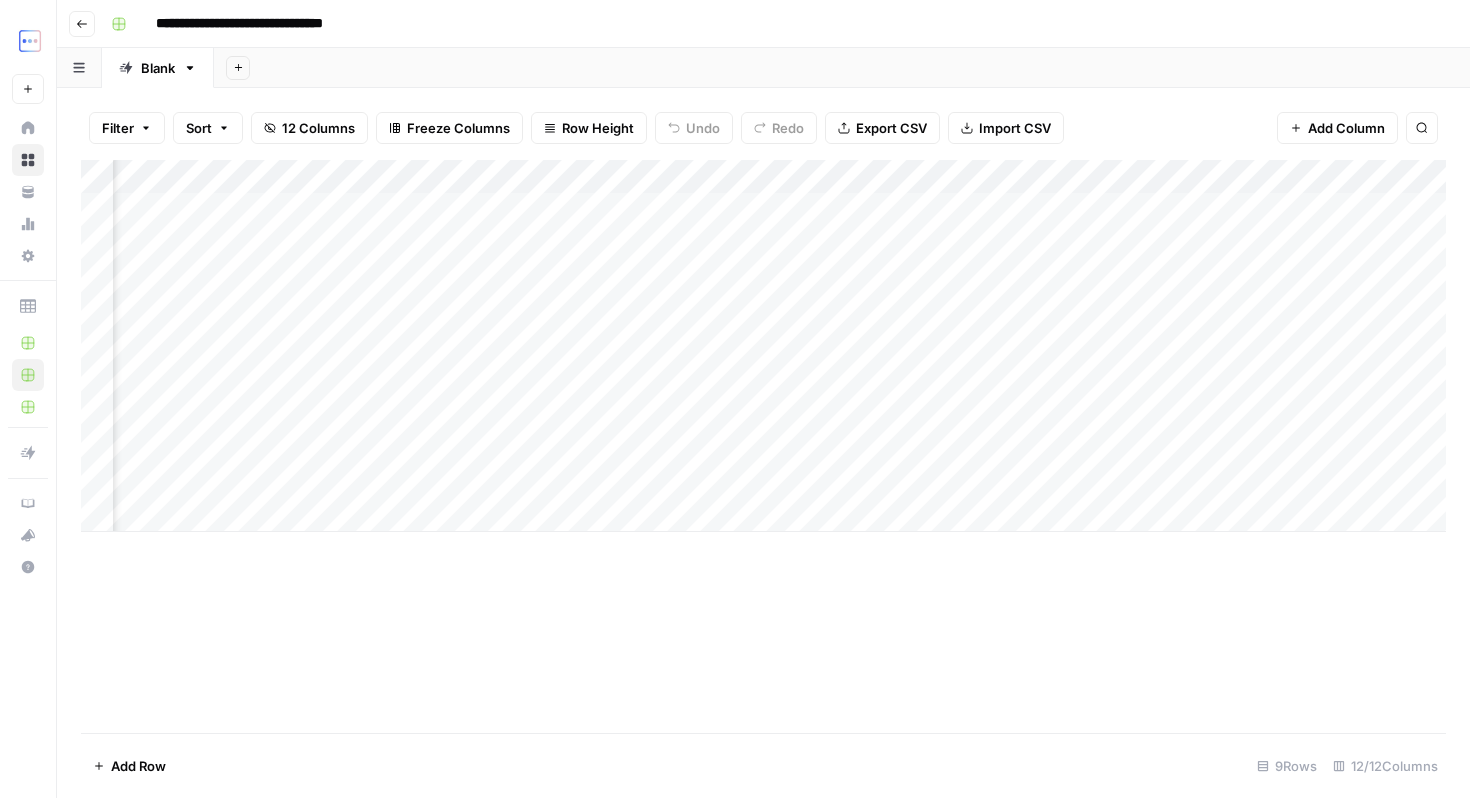 click on "Add Column" at bounding box center [763, 346] 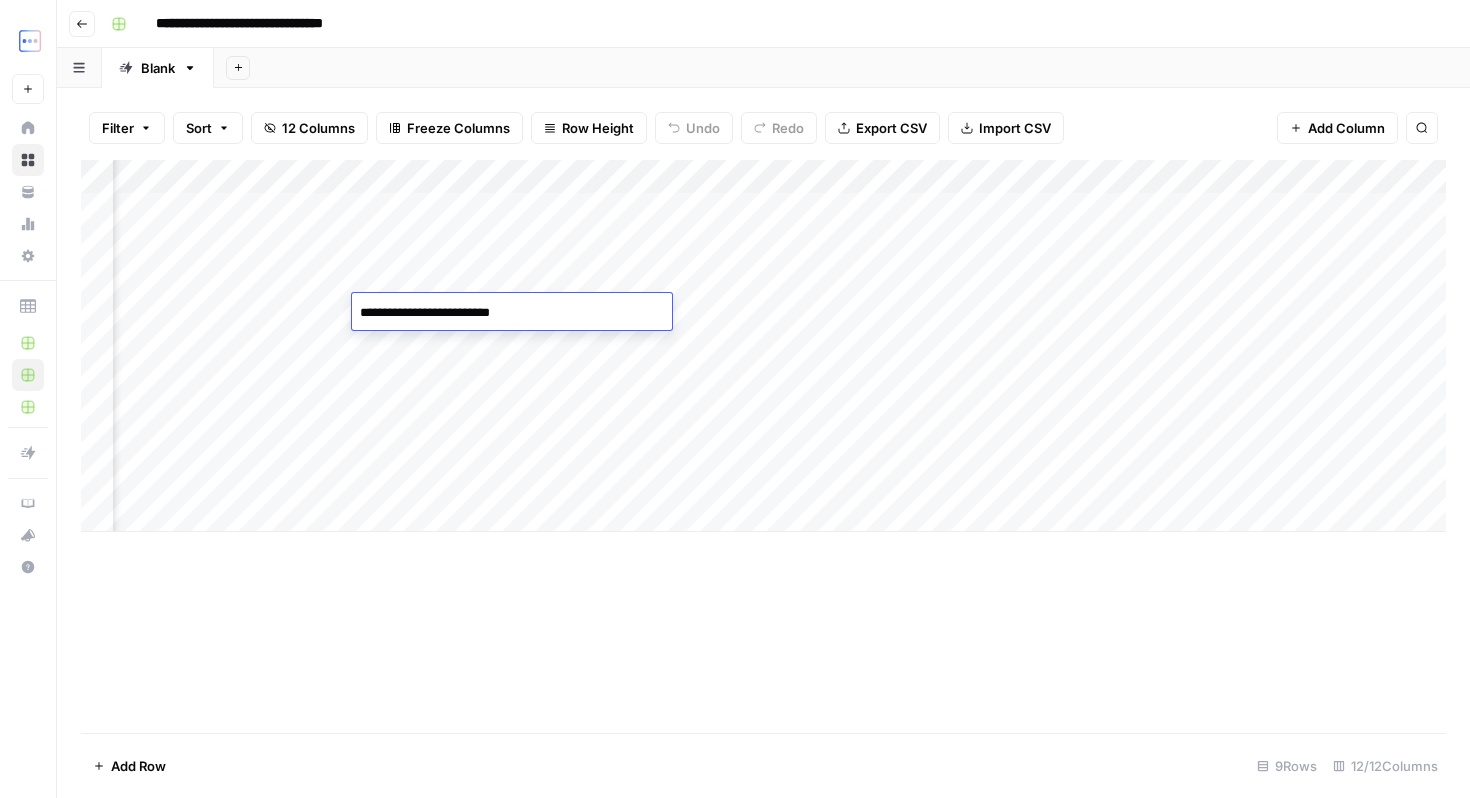click on "Add Column" at bounding box center (763, 446) 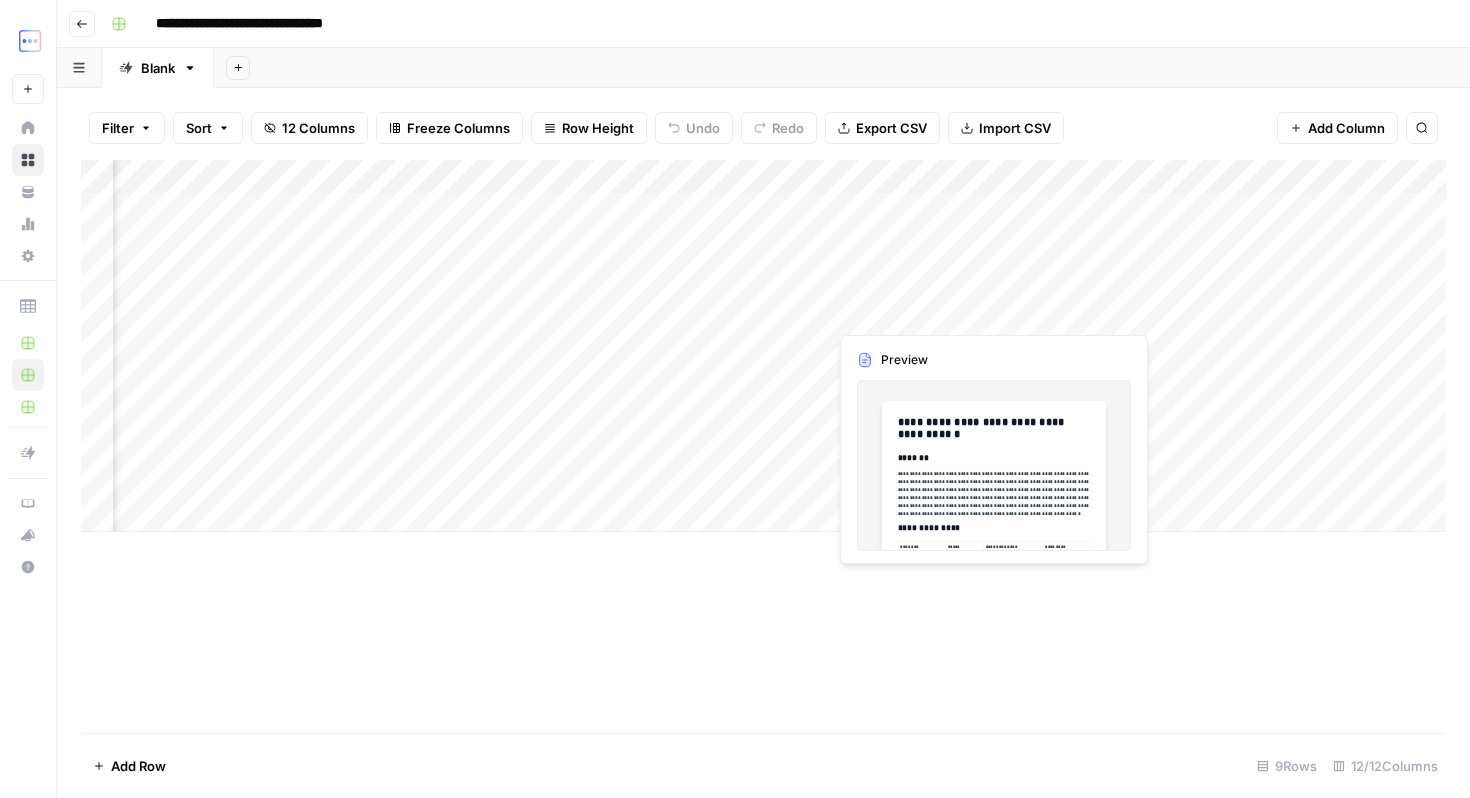click on "Add Column" at bounding box center (763, 346) 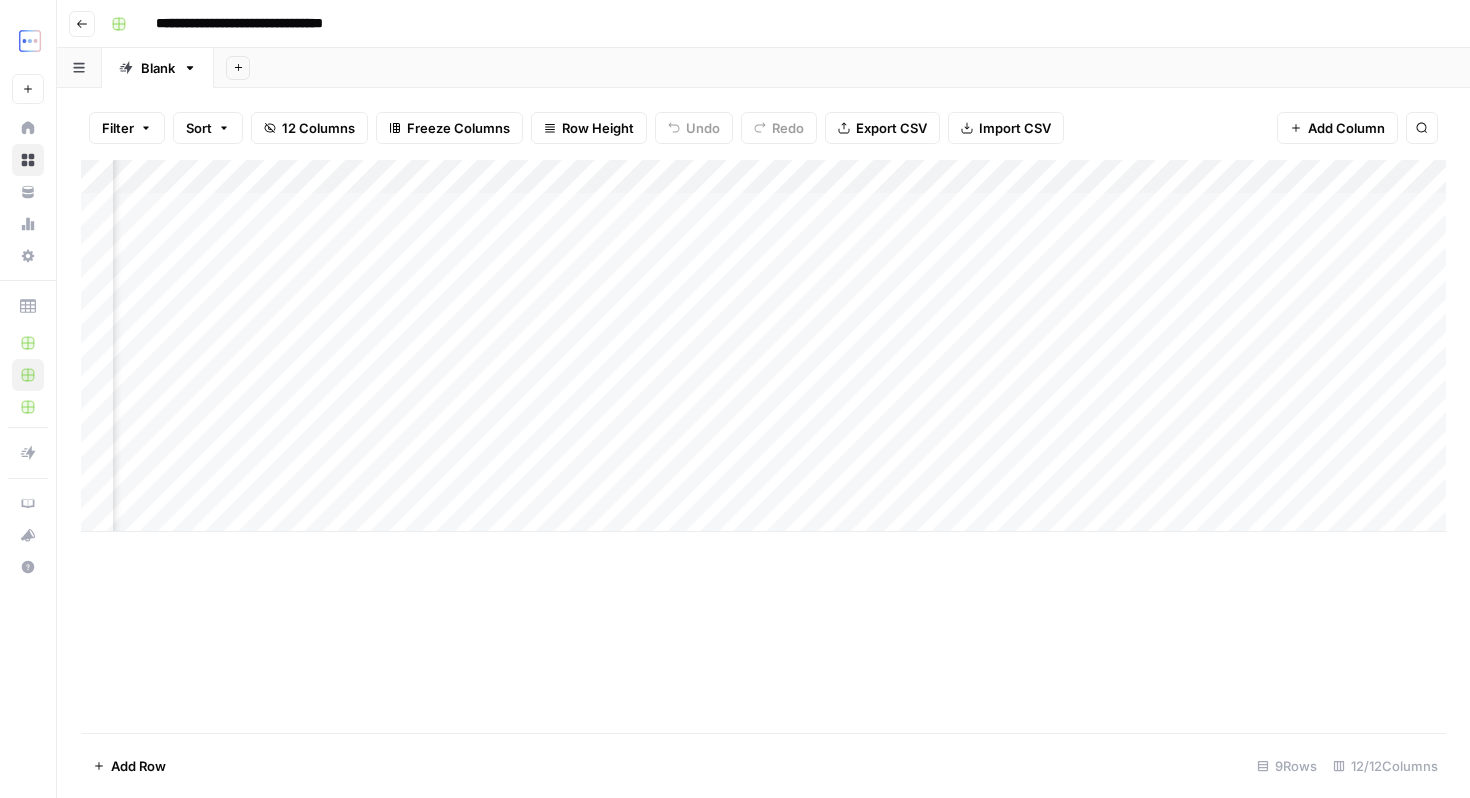click on "Add Column" at bounding box center [763, 346] 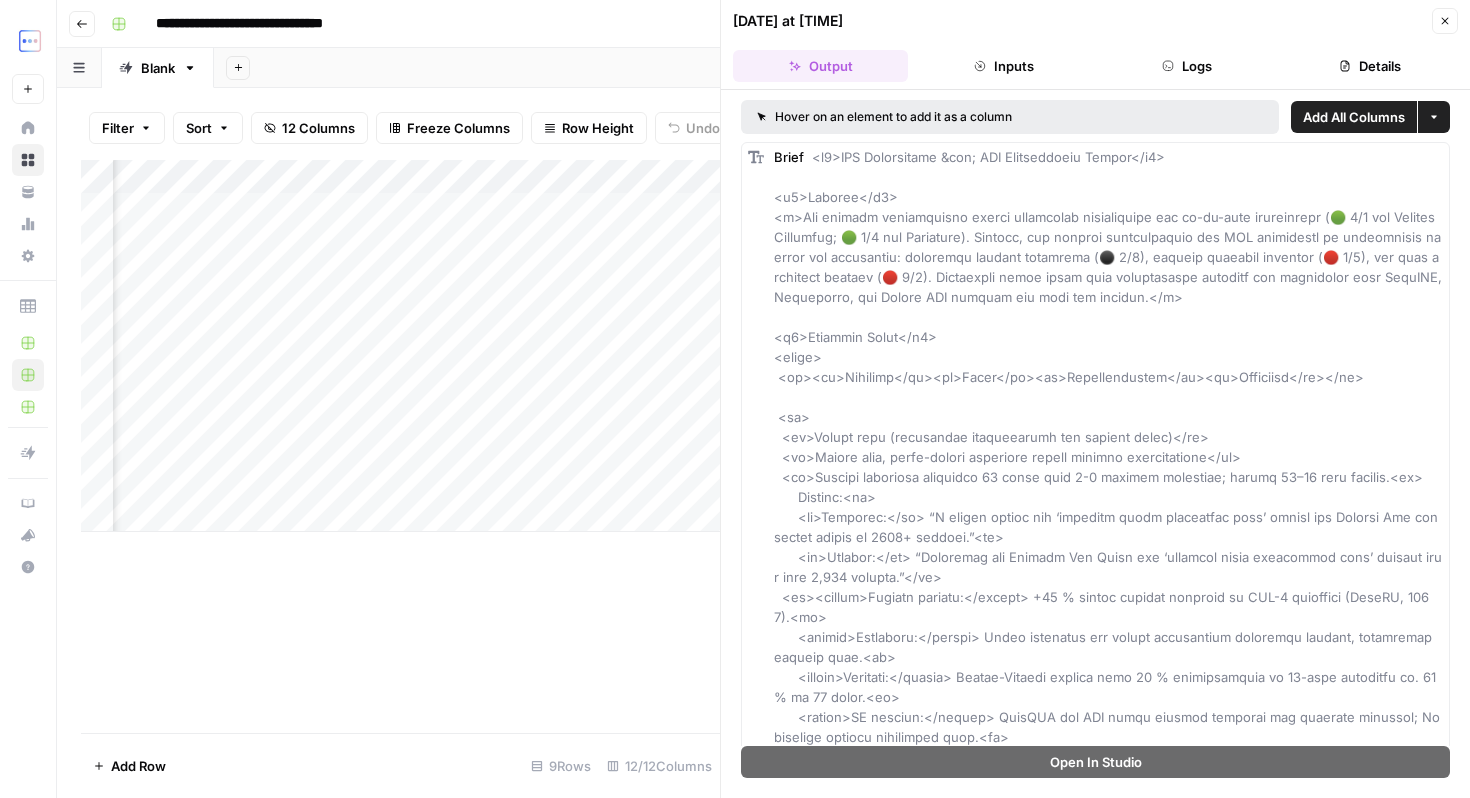 click on "Logs" at bounding box center (1187, 66) 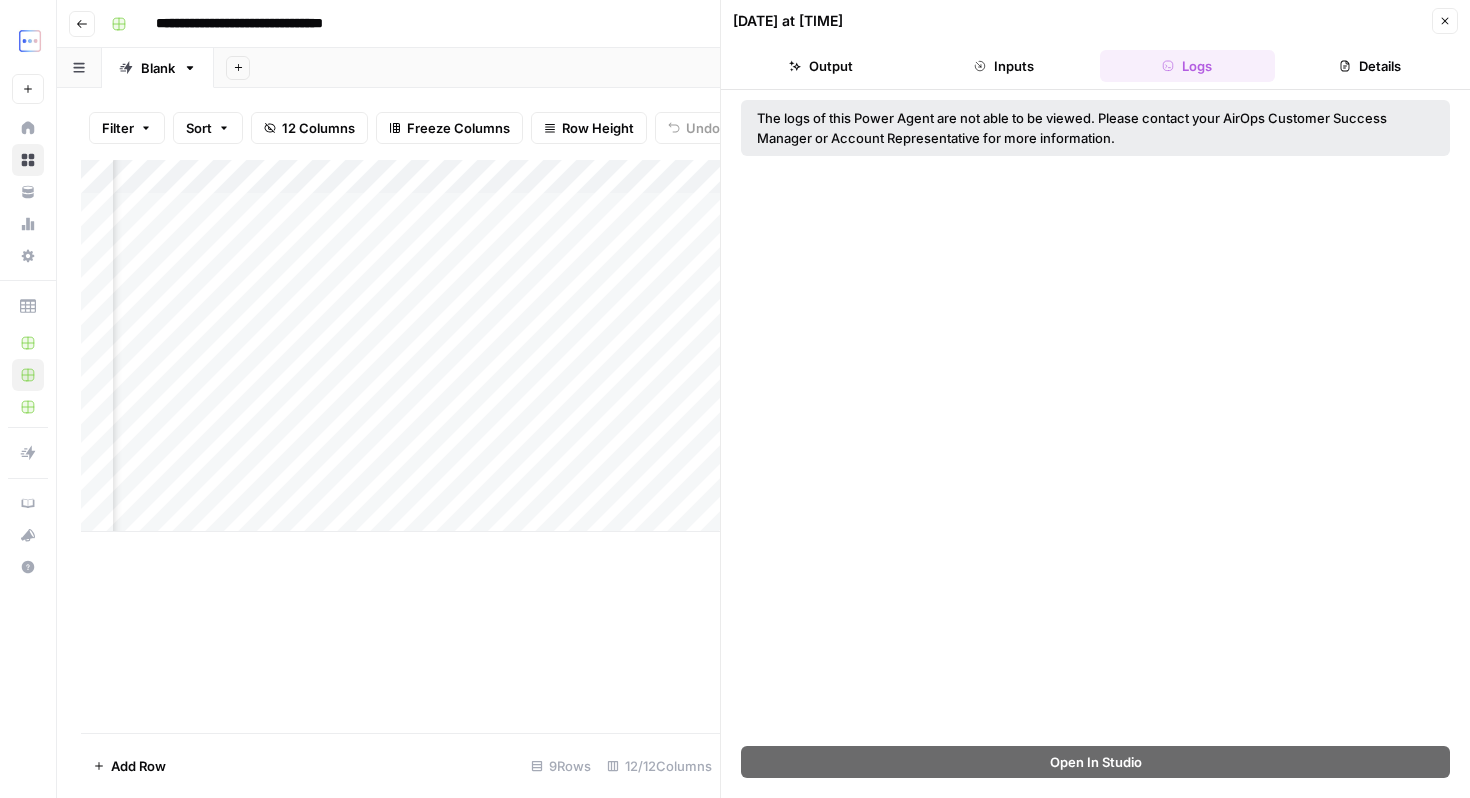click on "Output" at bounding box center [820, 66] 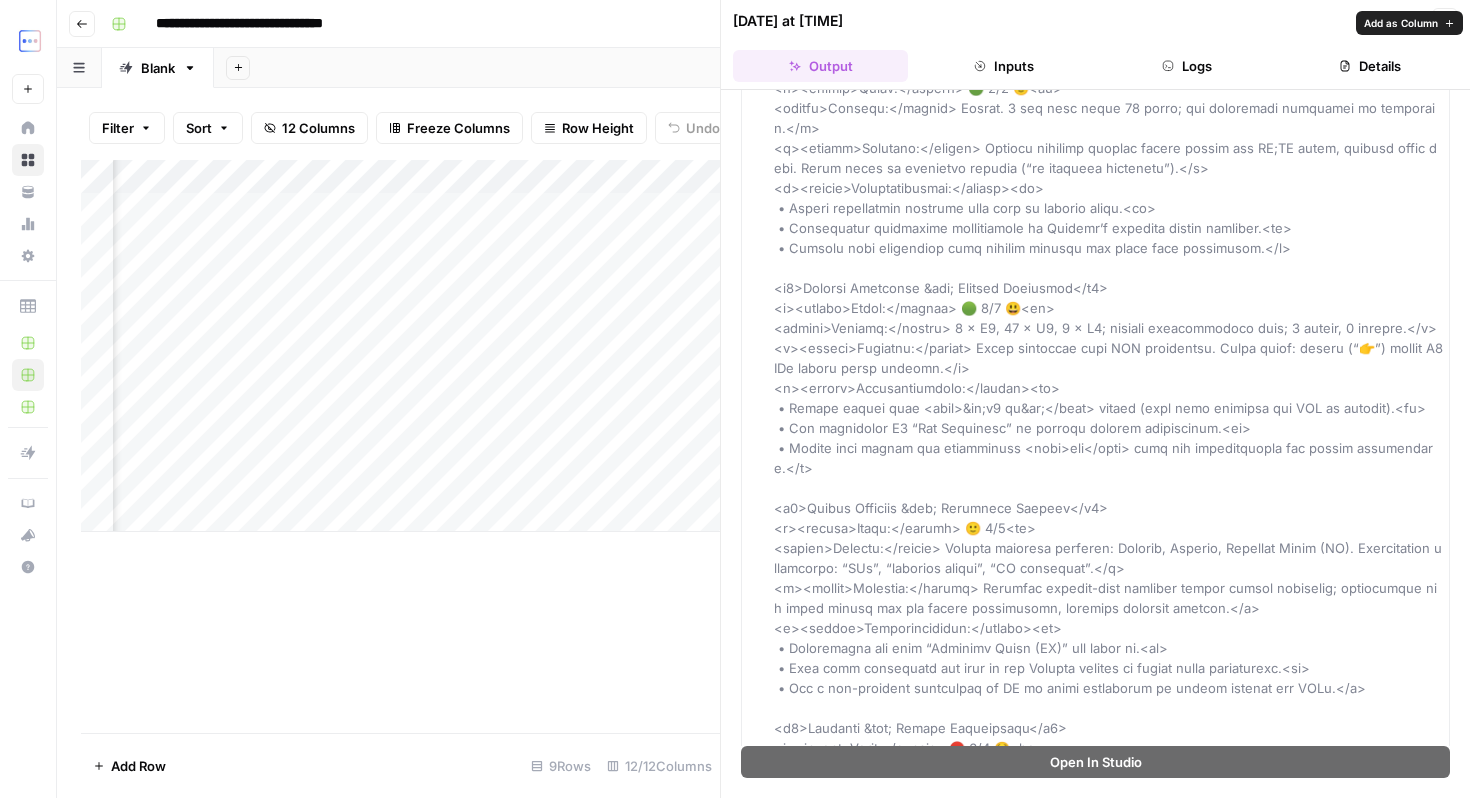 scroll, scrollTop: 3096, scrollLeft: 0, axis: vertical 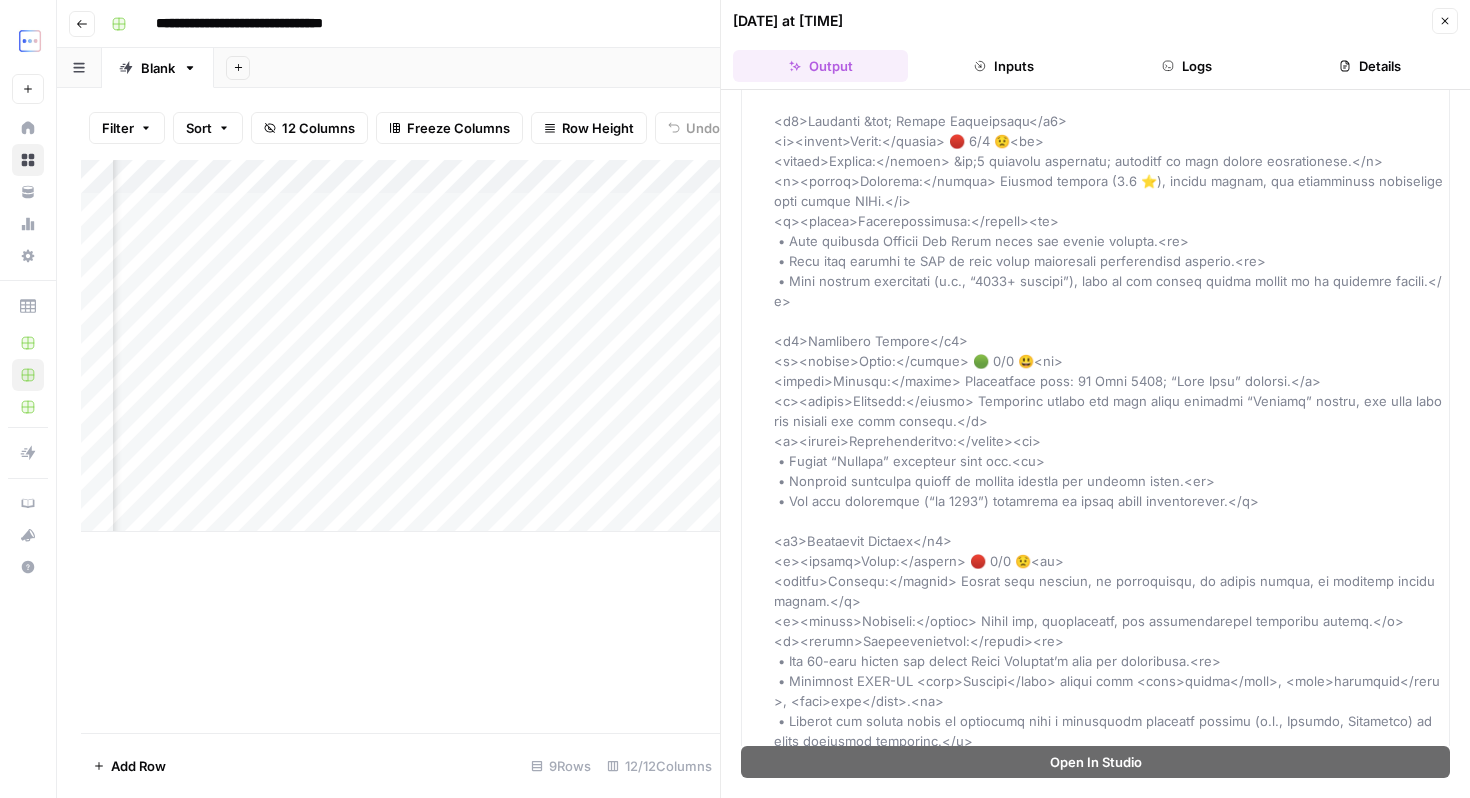 click on "Inputs" at bounding box center (1003, 66) 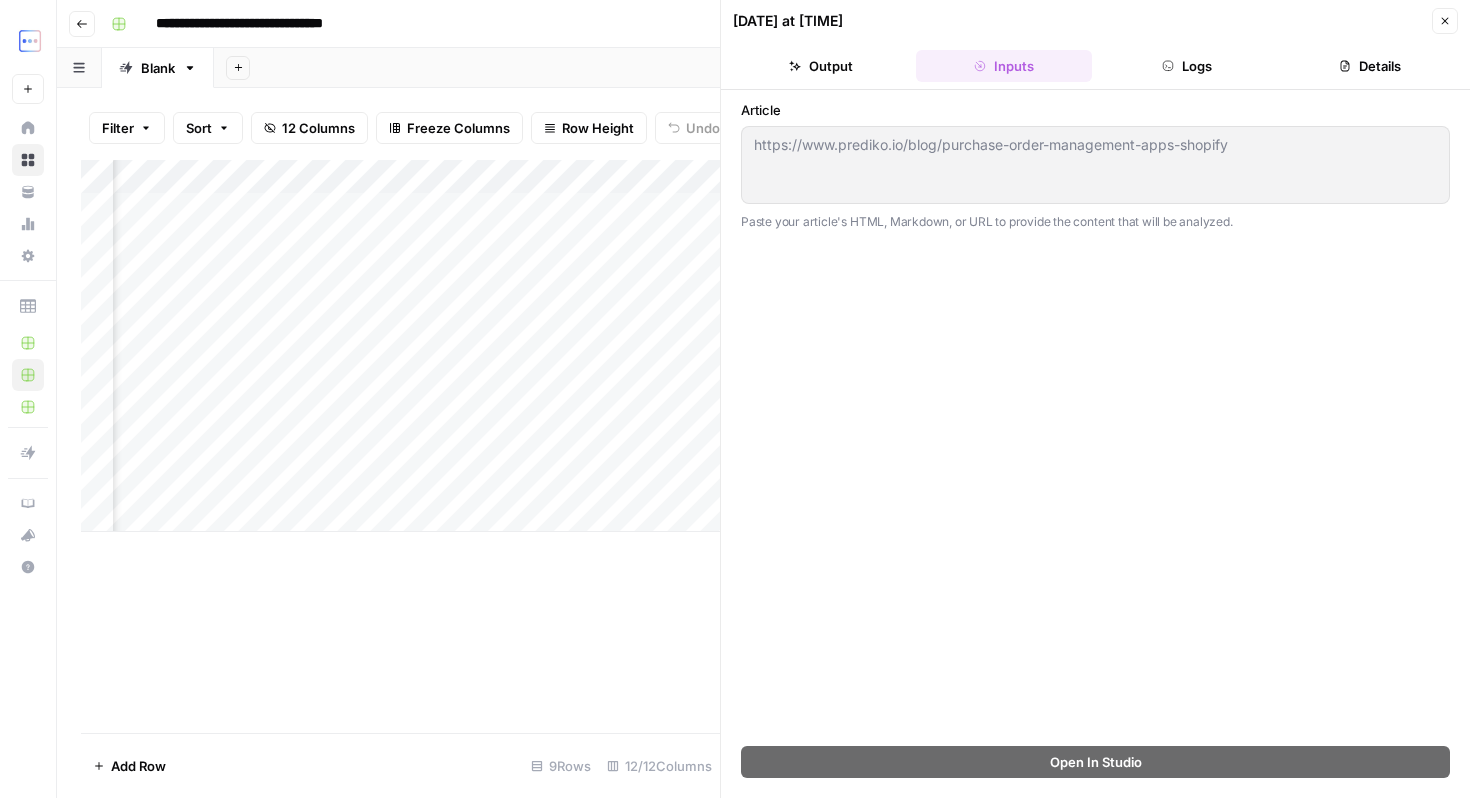 click on "Logs" at bounding box center (1187, 66) 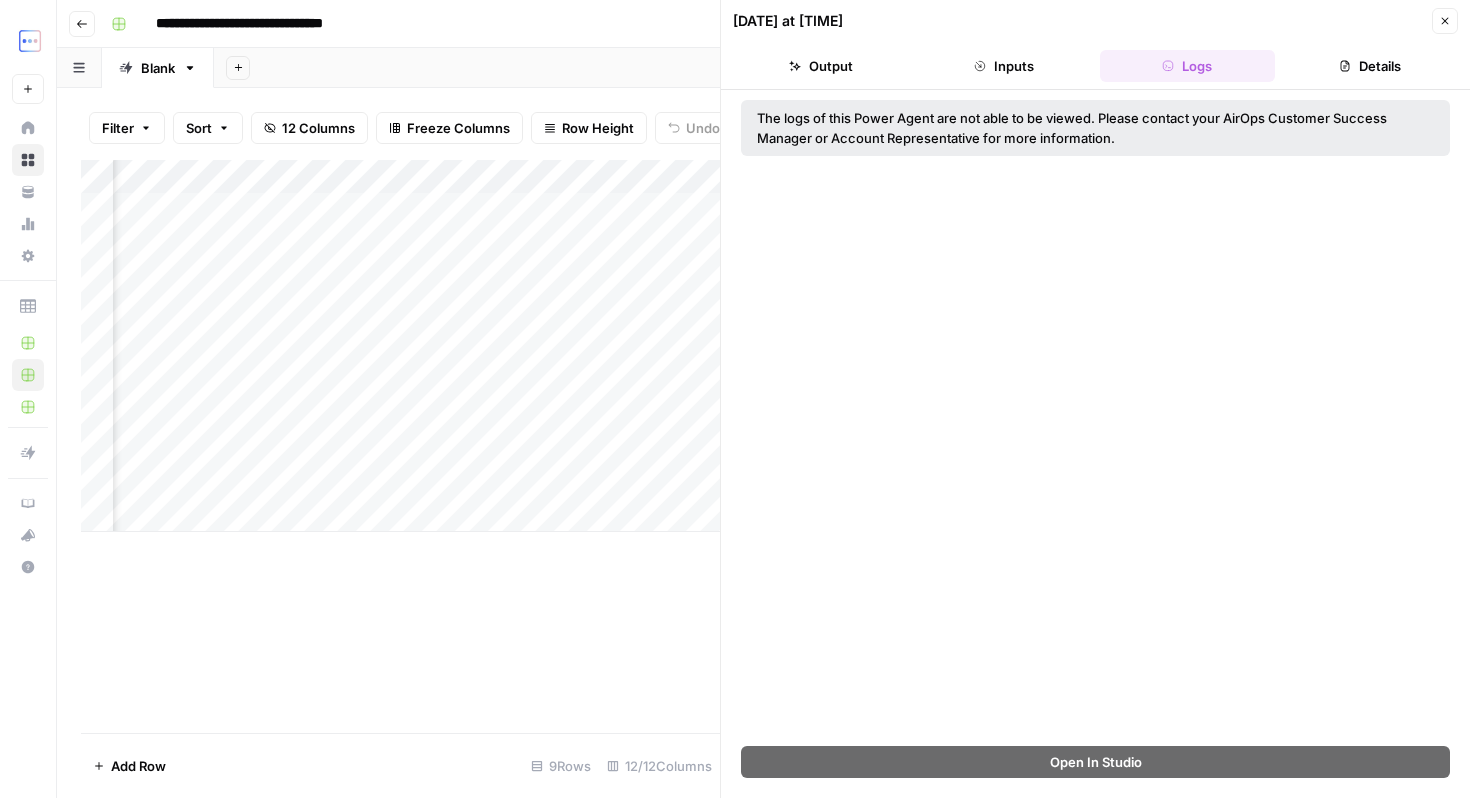 click on "Details" at bounding box center [1370, 66] 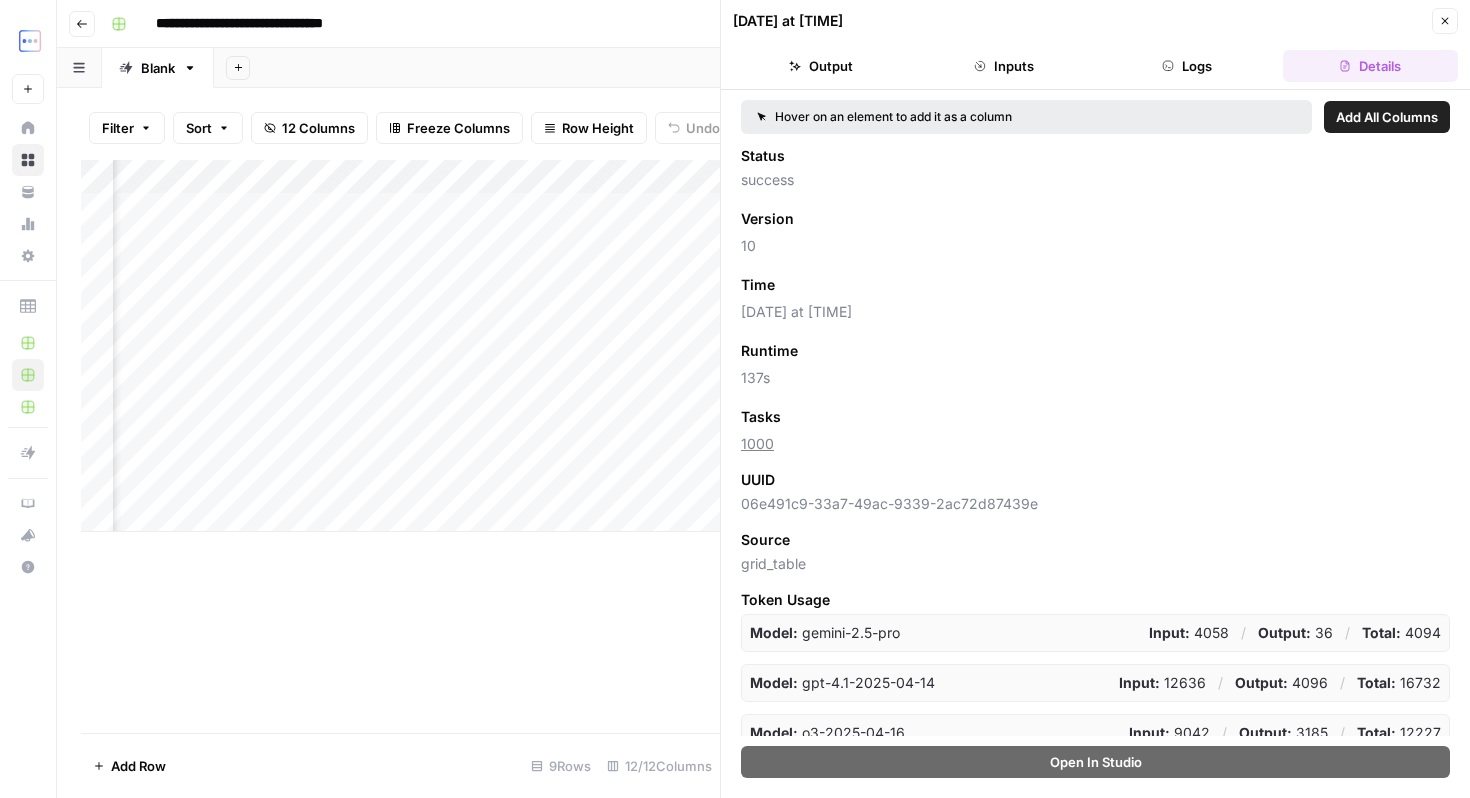 scroll, scrollTop: 16, scrollLeft: 0, axis: vertical 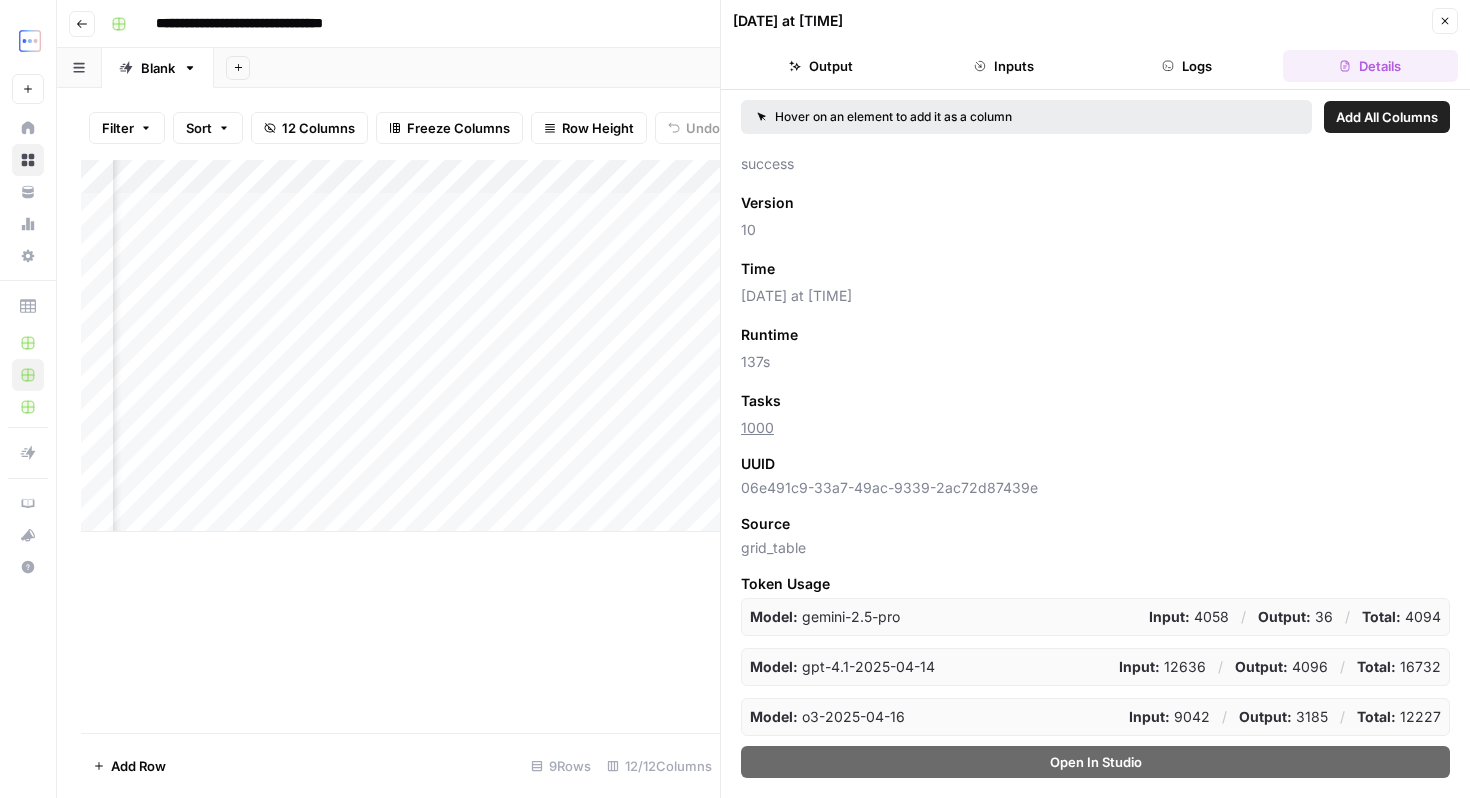 click on "1000" at bounding box center (757, 427) 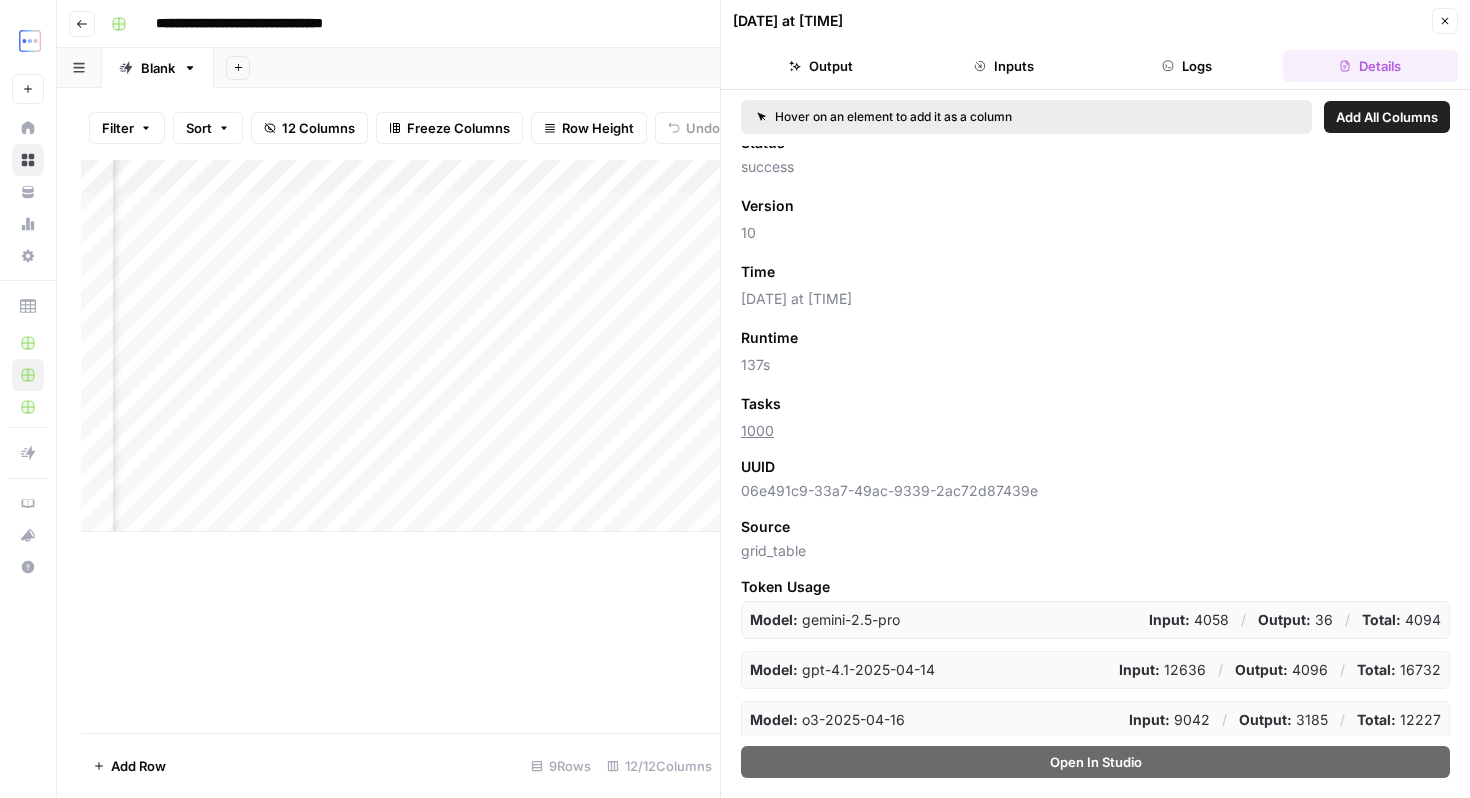 scroll, scrollTop: 16, scrollLeft: 0, axis: vertical 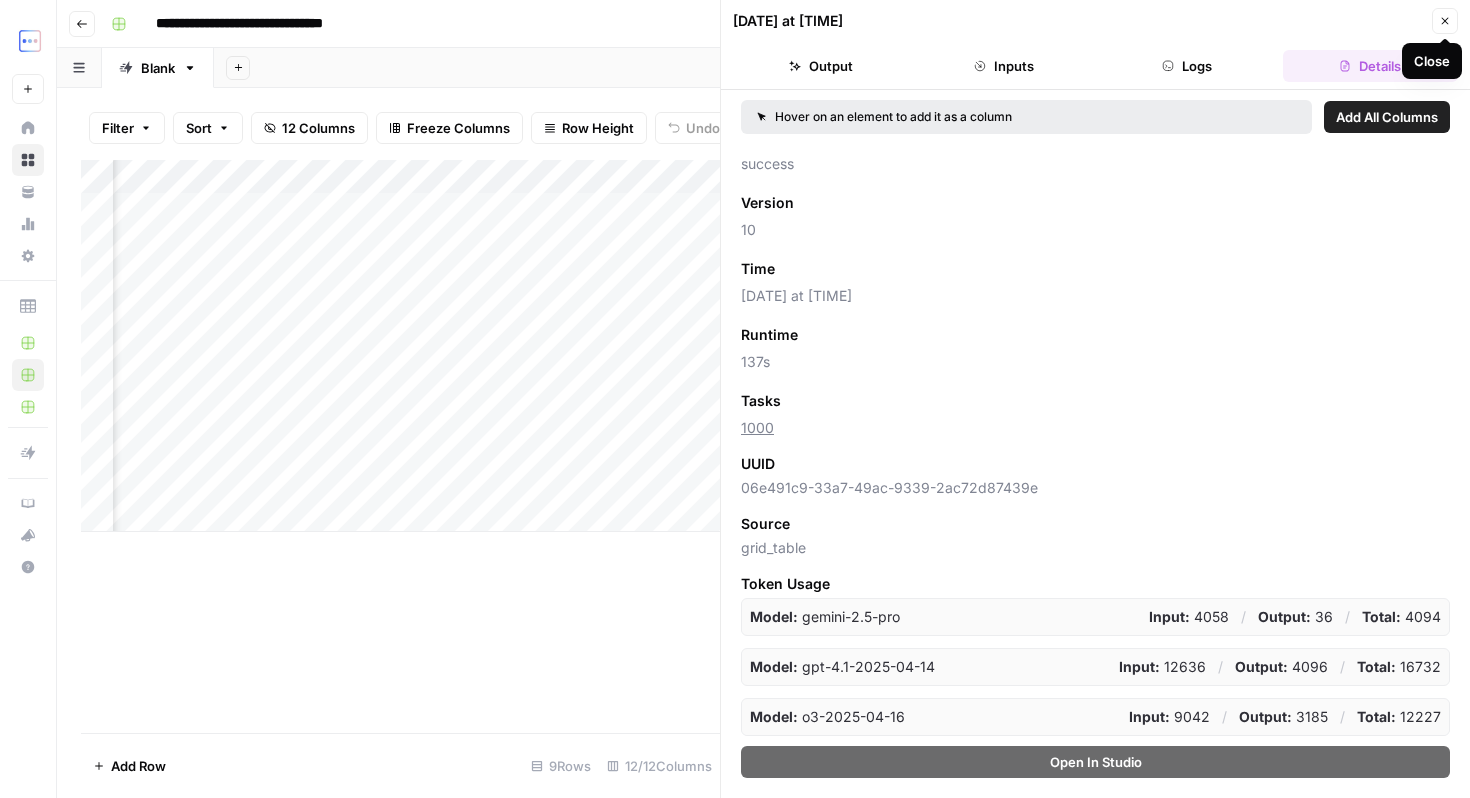 click 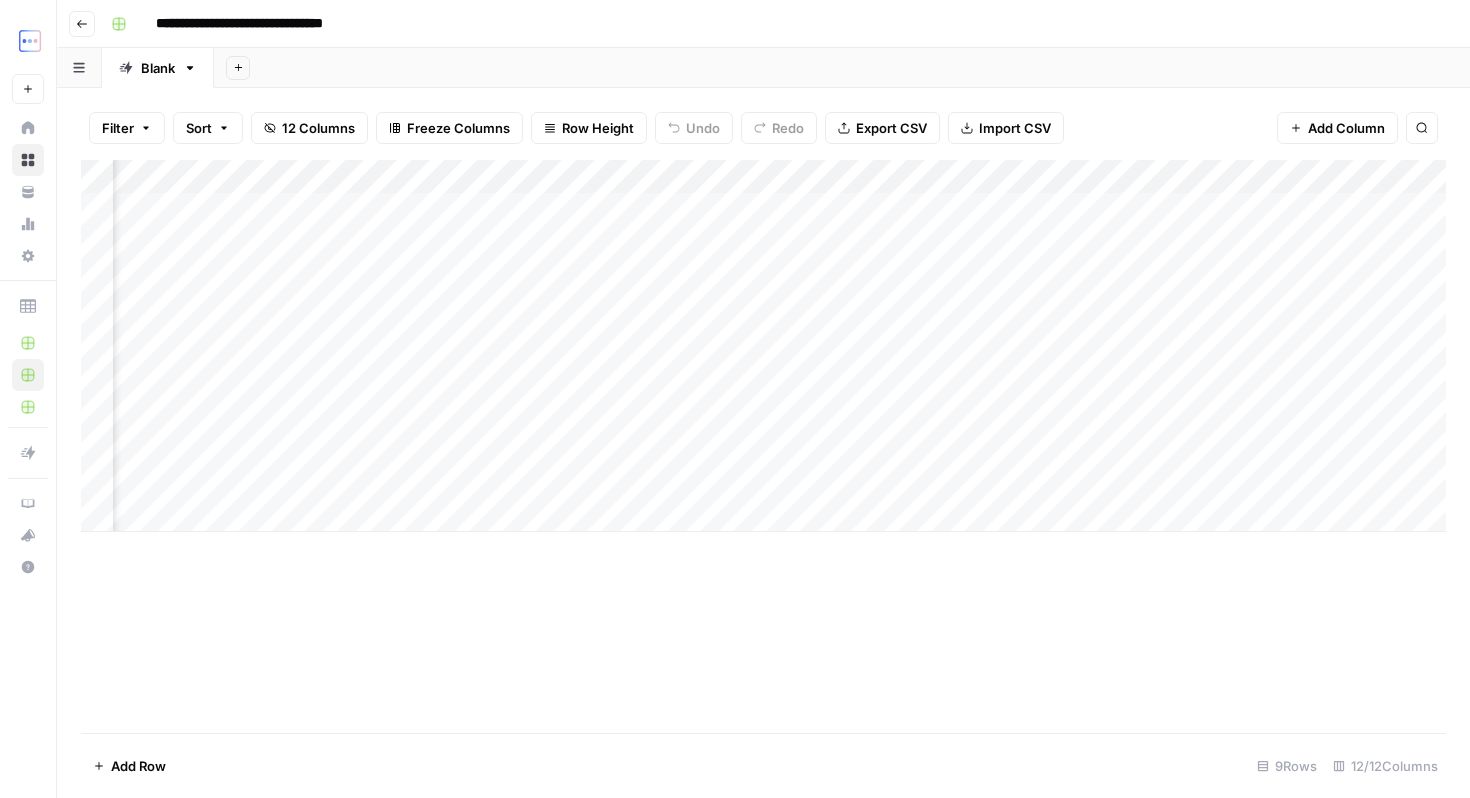 scroll, scrollTop: 0, scrollLeft: 286, axis: horizontal 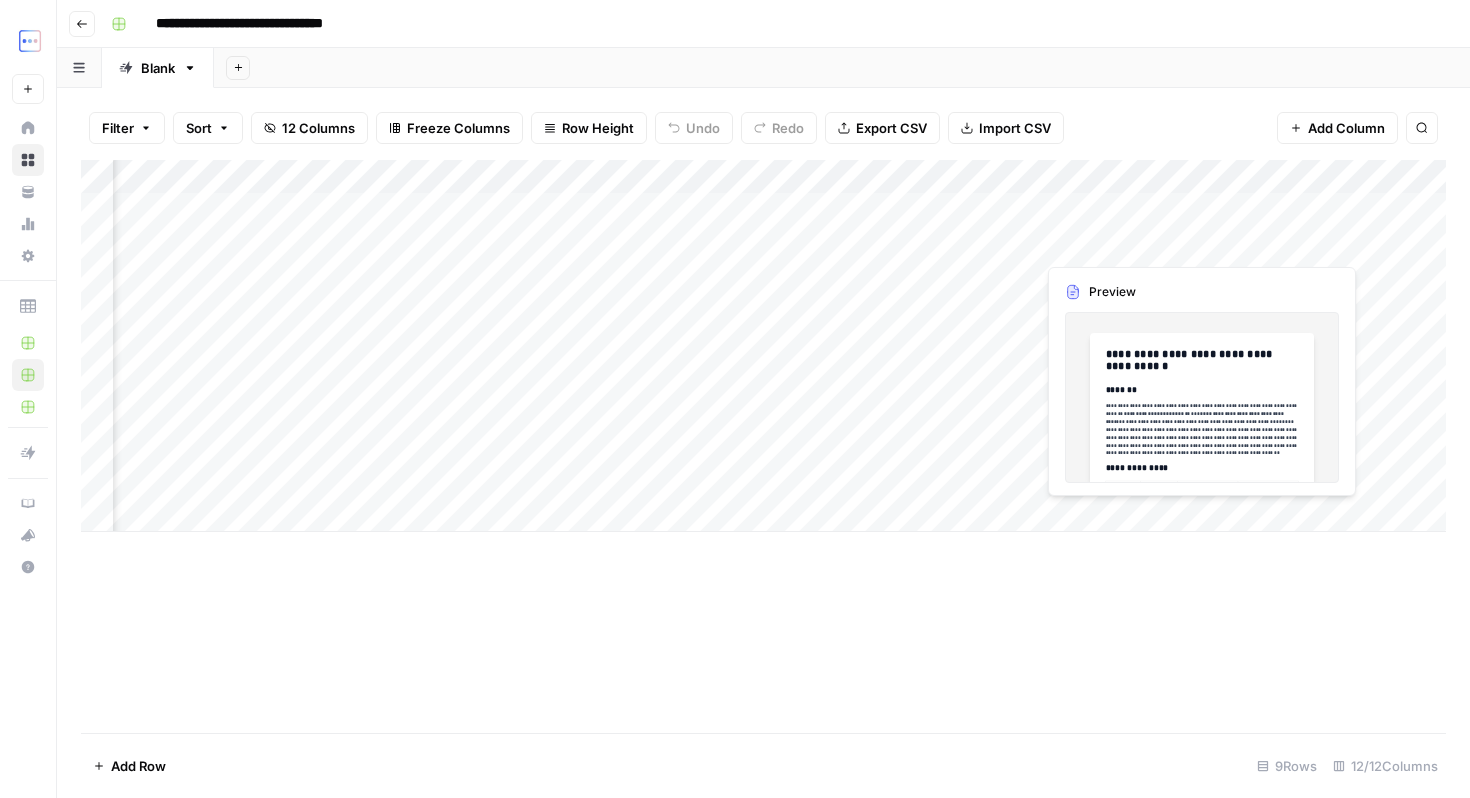click on "Add Column" at bounding box center [763, 346] 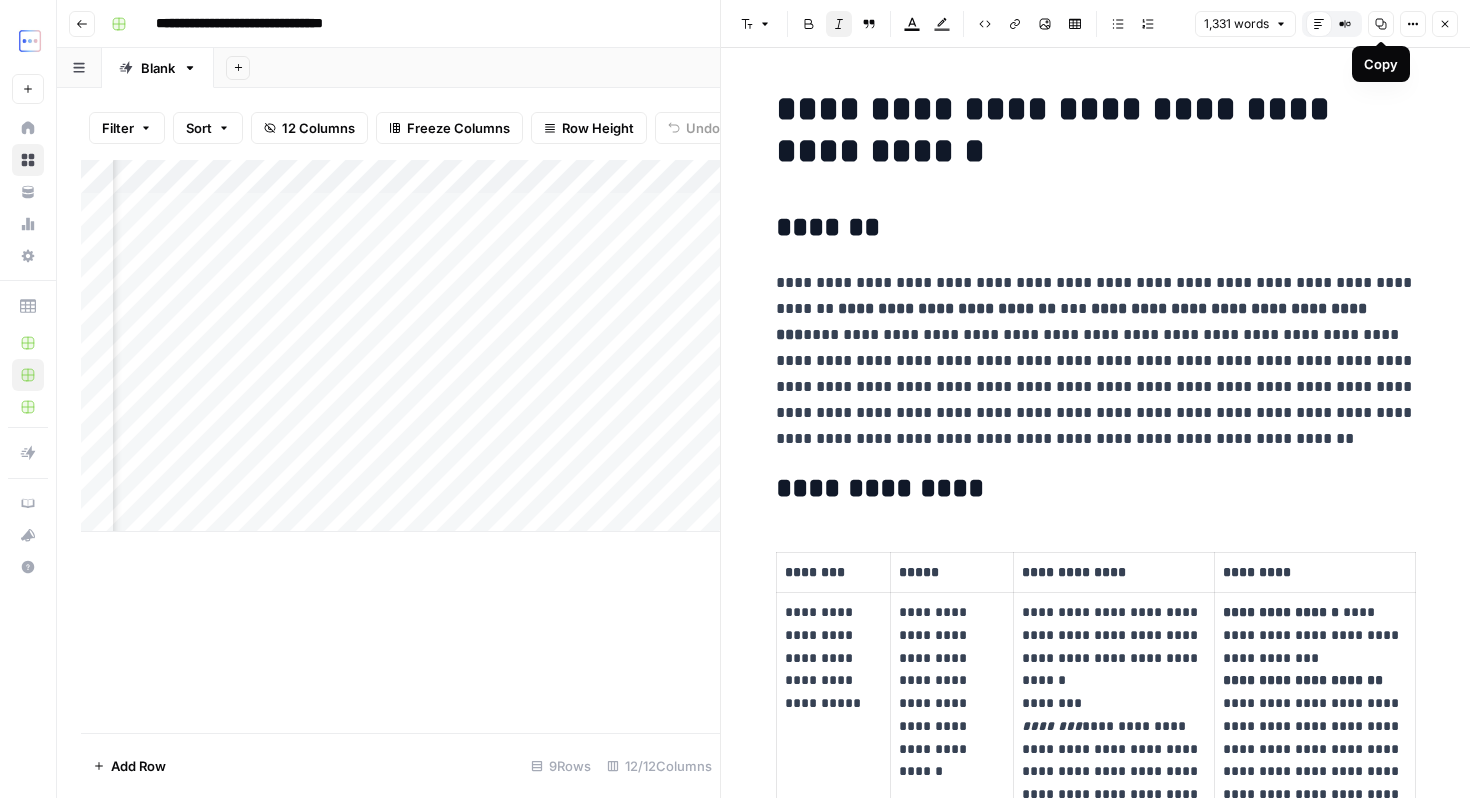 click 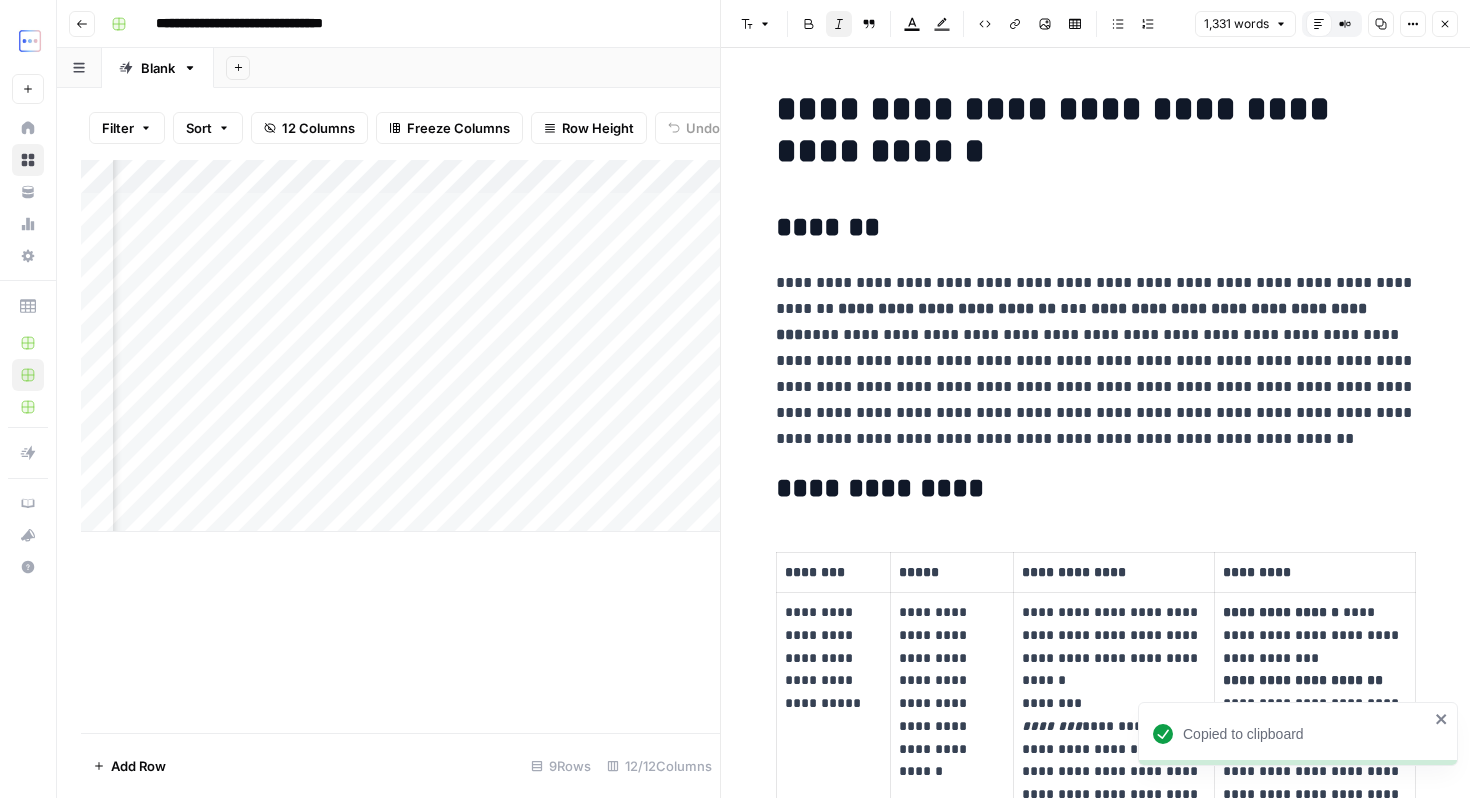scroll, scrollTop: 0, scrollLeft: 1011, axis: horizontal 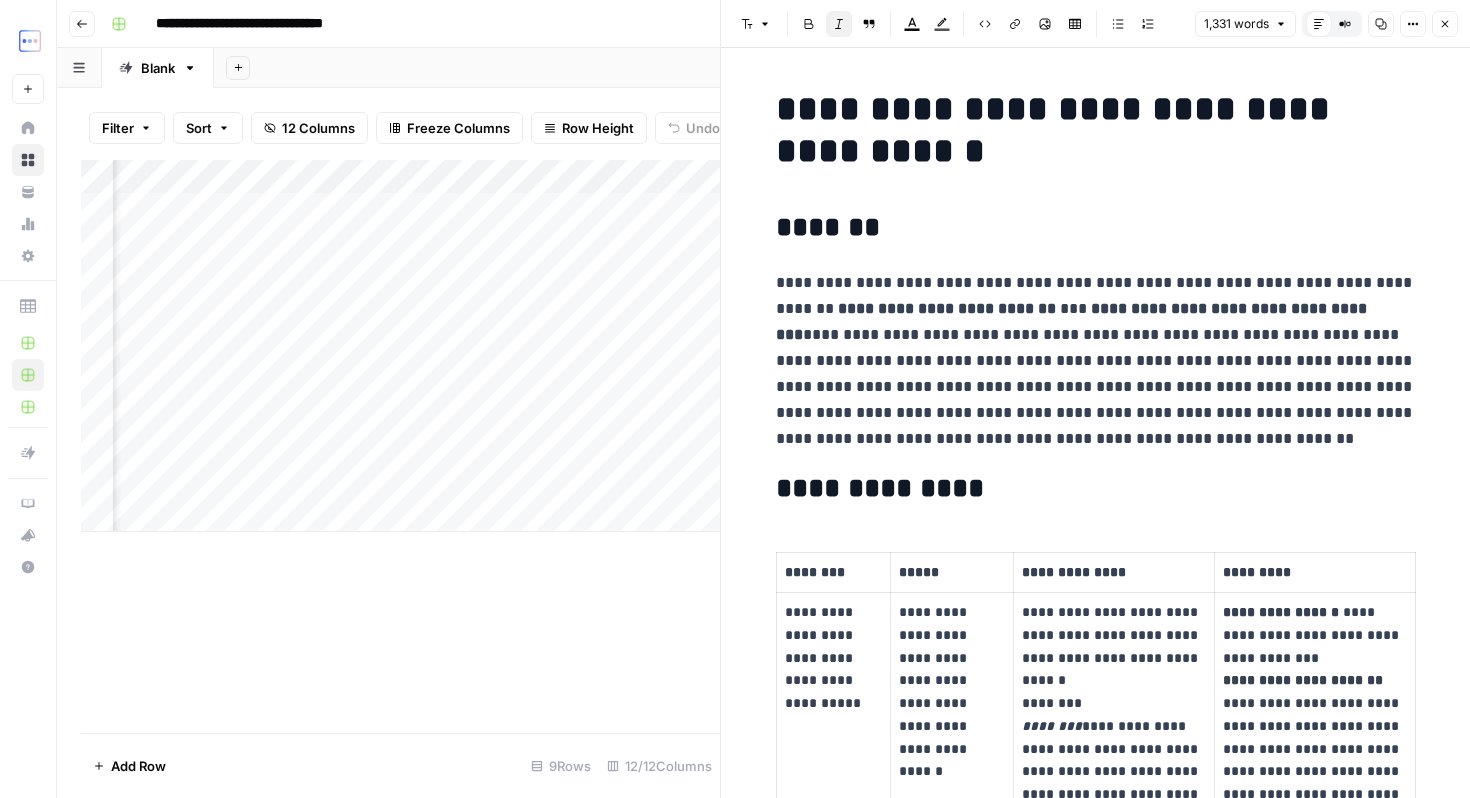 click on "Add Column" at bounding box center [400, 346] 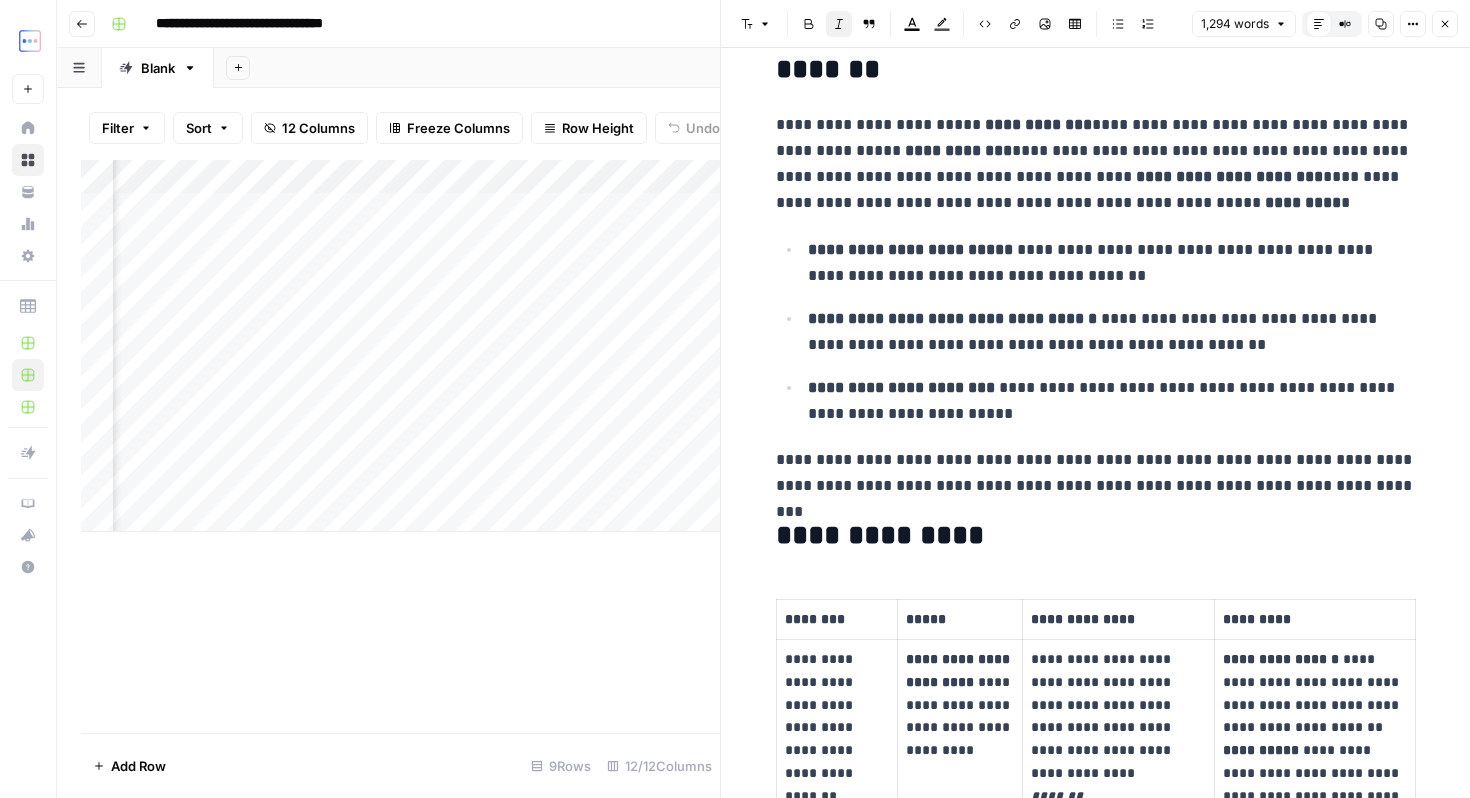 scroll, scrollTop: 0, scrollLeft: 0, axis: both 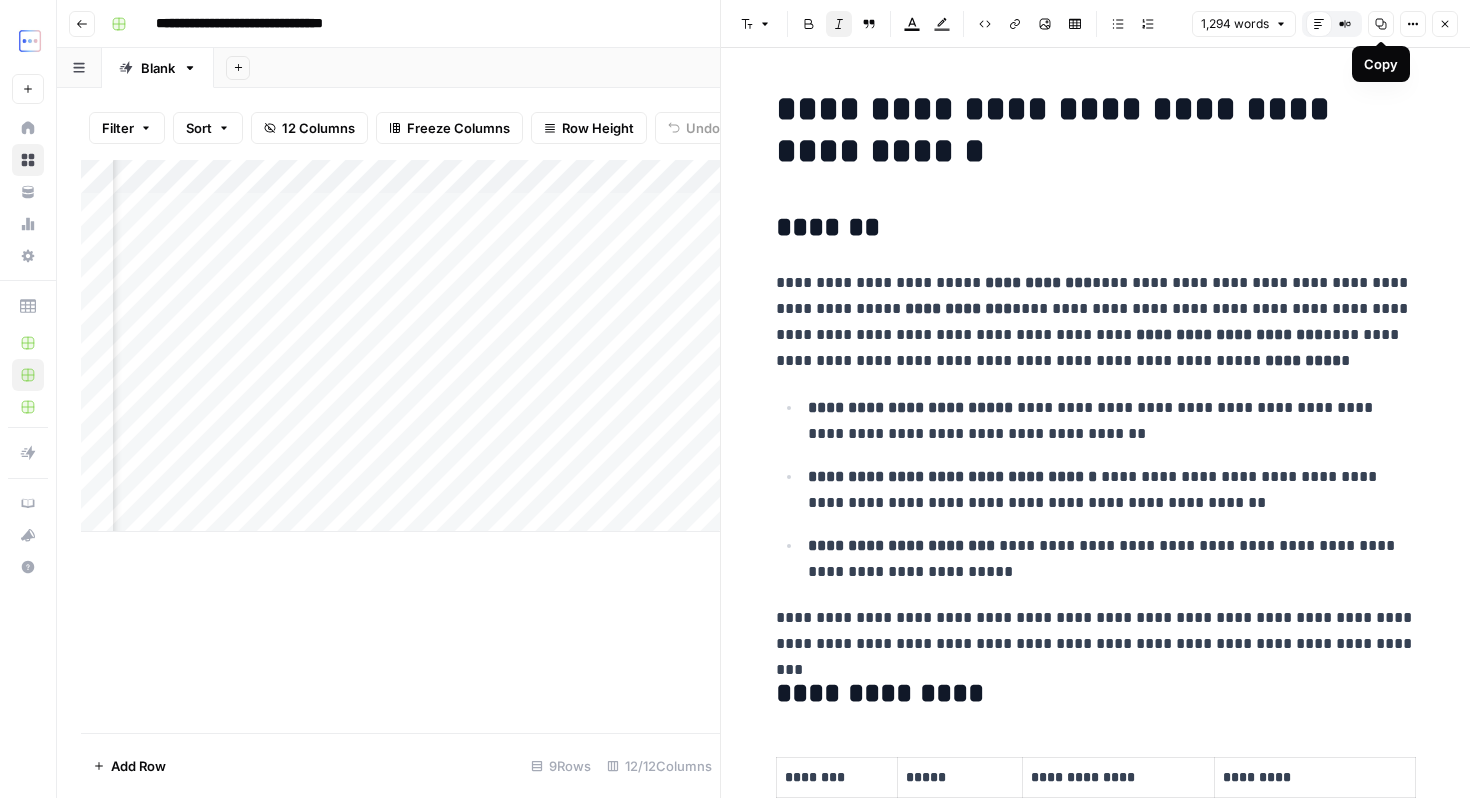 click 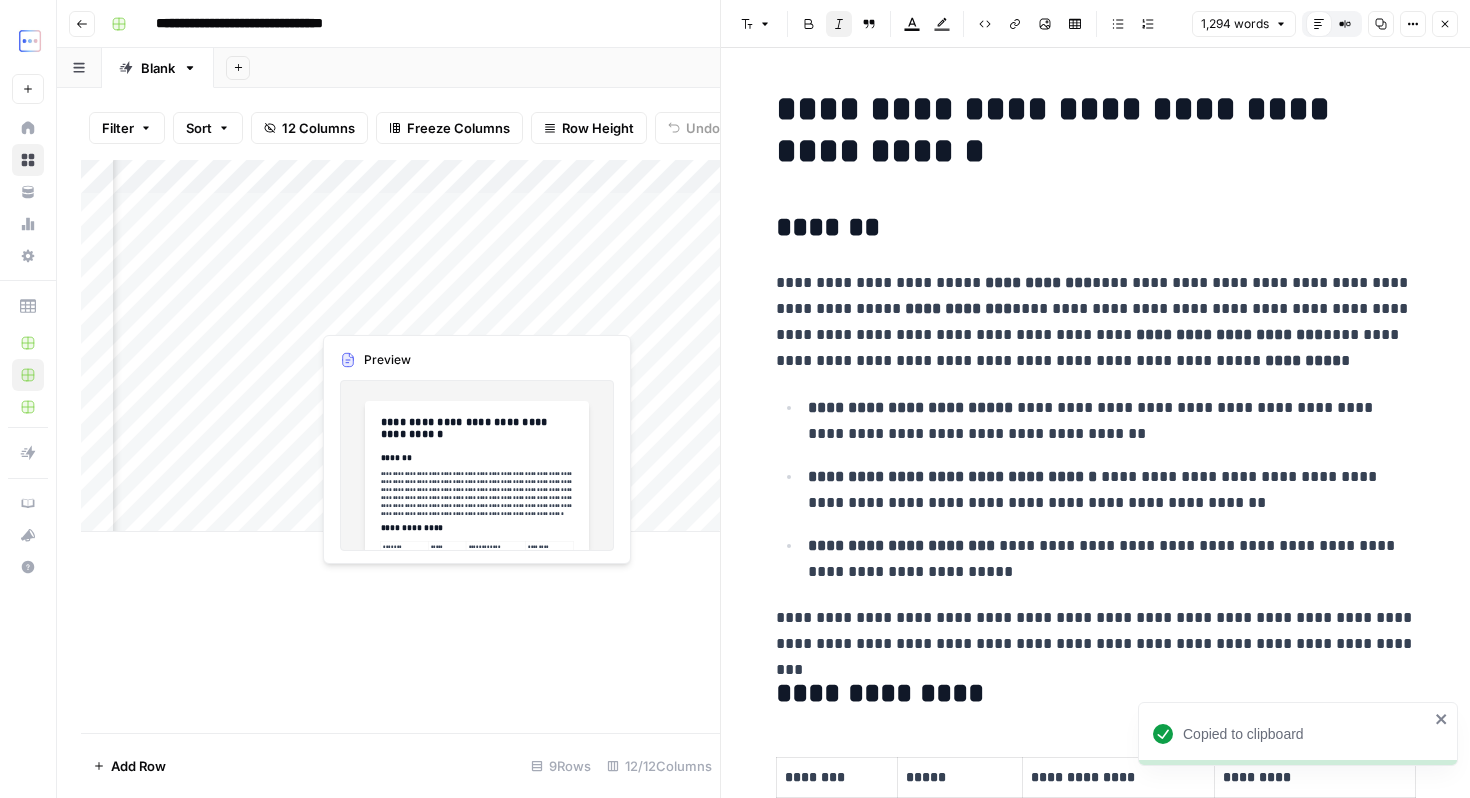 click on "Add Column" at bounding box center [400, 346] 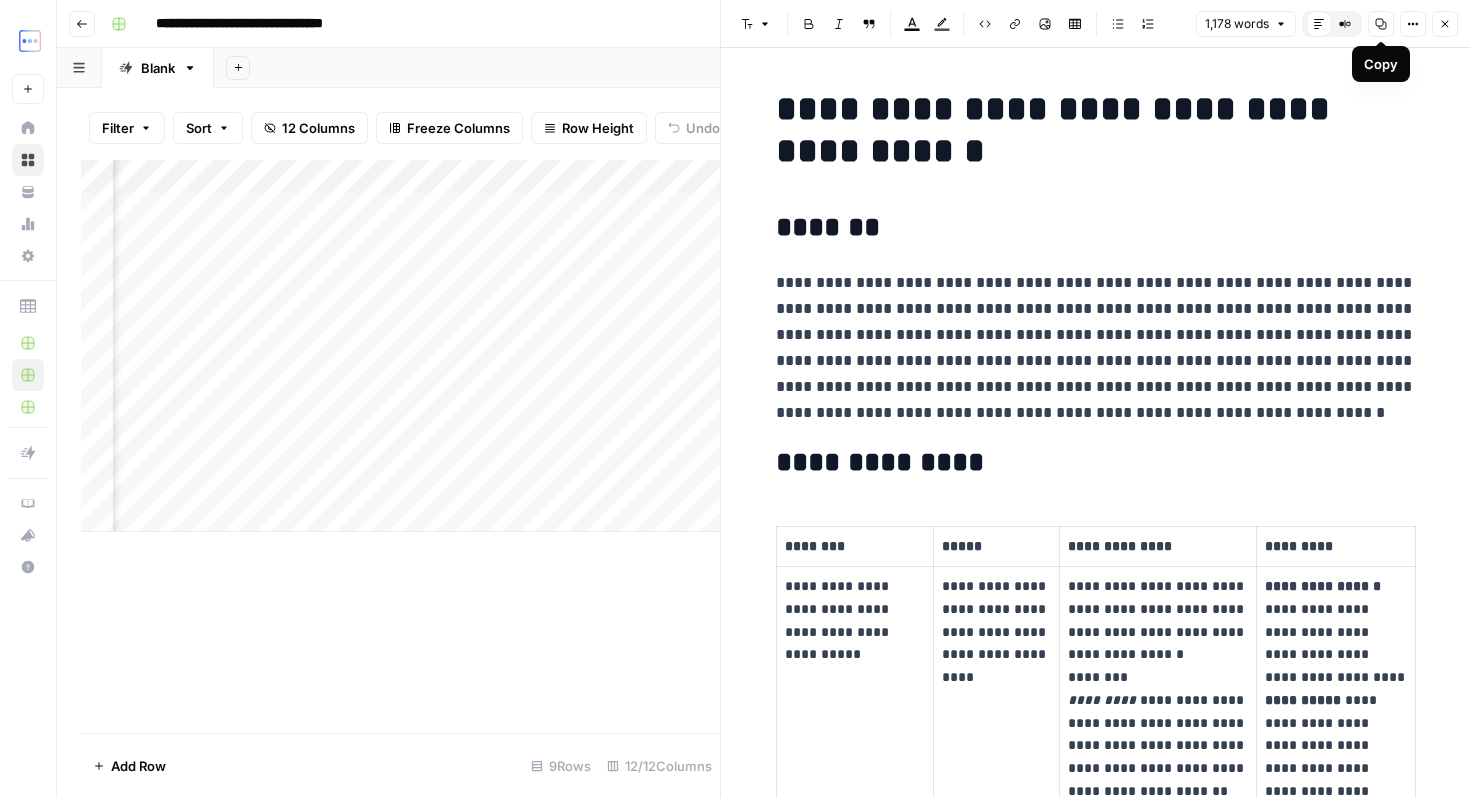 click on "Copy" at bounding box center (1381, 24) 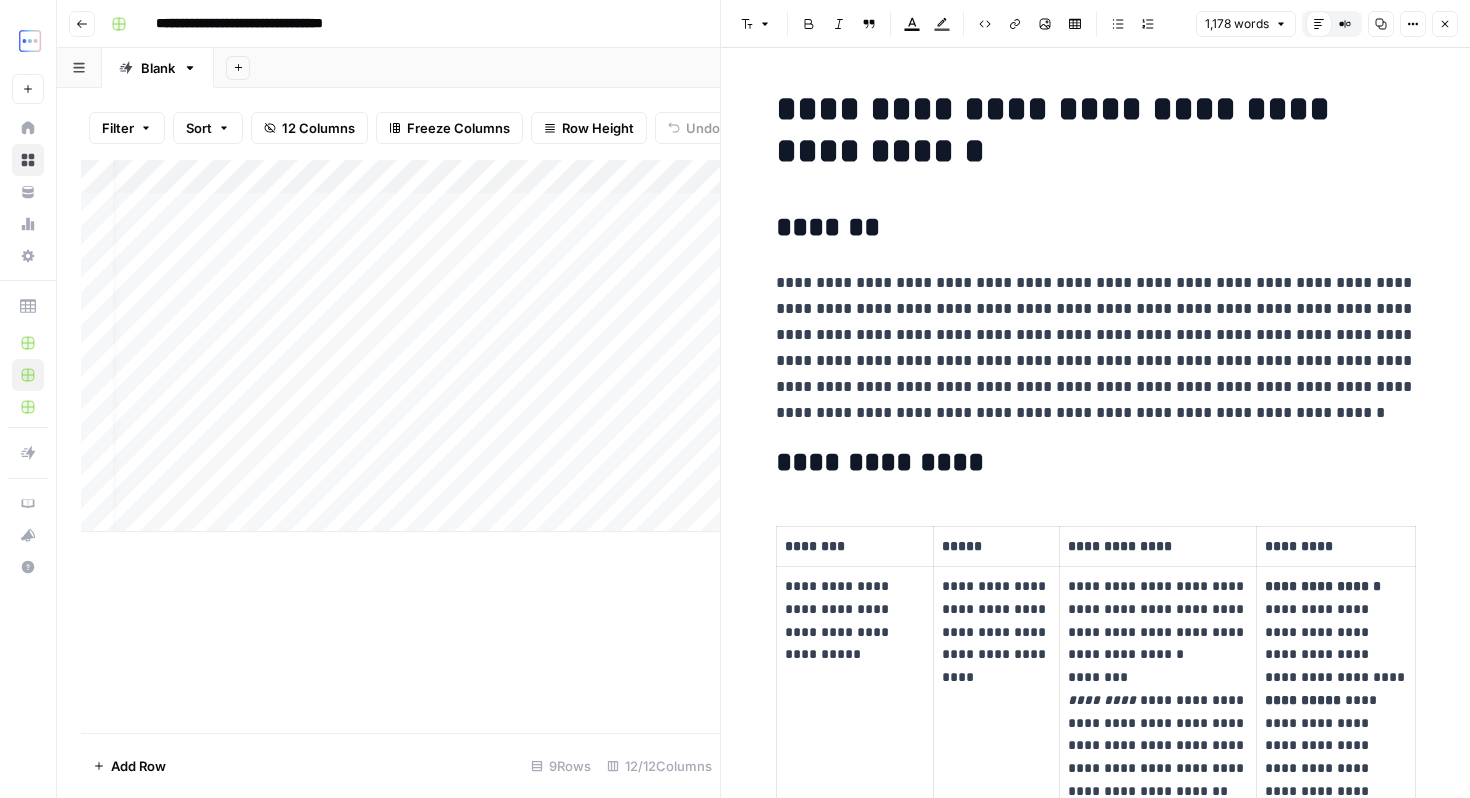 scroll, scrollTop: 0, scrollLeft: 0, axis: both 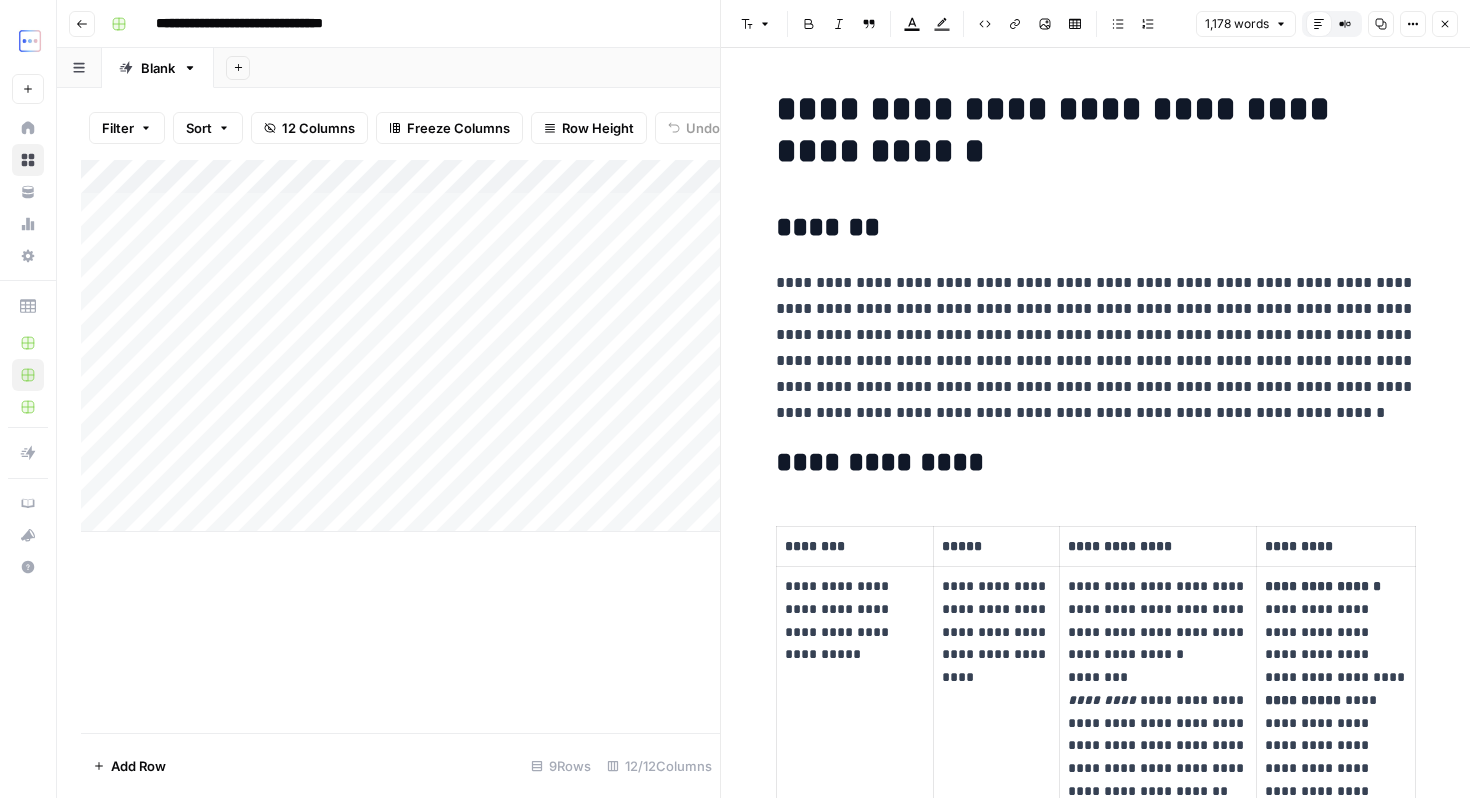 click on "Add Column" at bounding box center [400, 346] 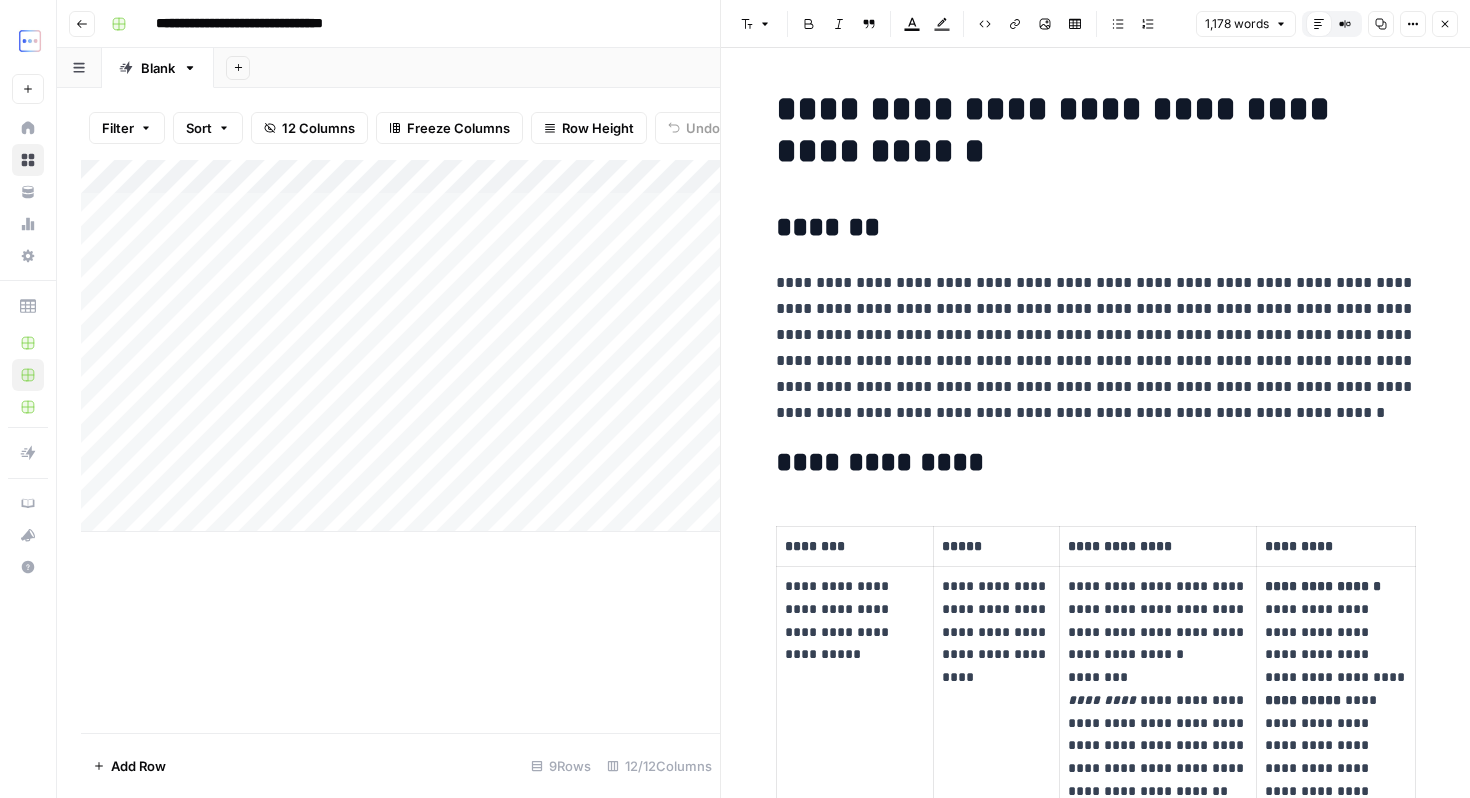 scroll, scrollTop: 0, scrollLeft: 0, axis: both 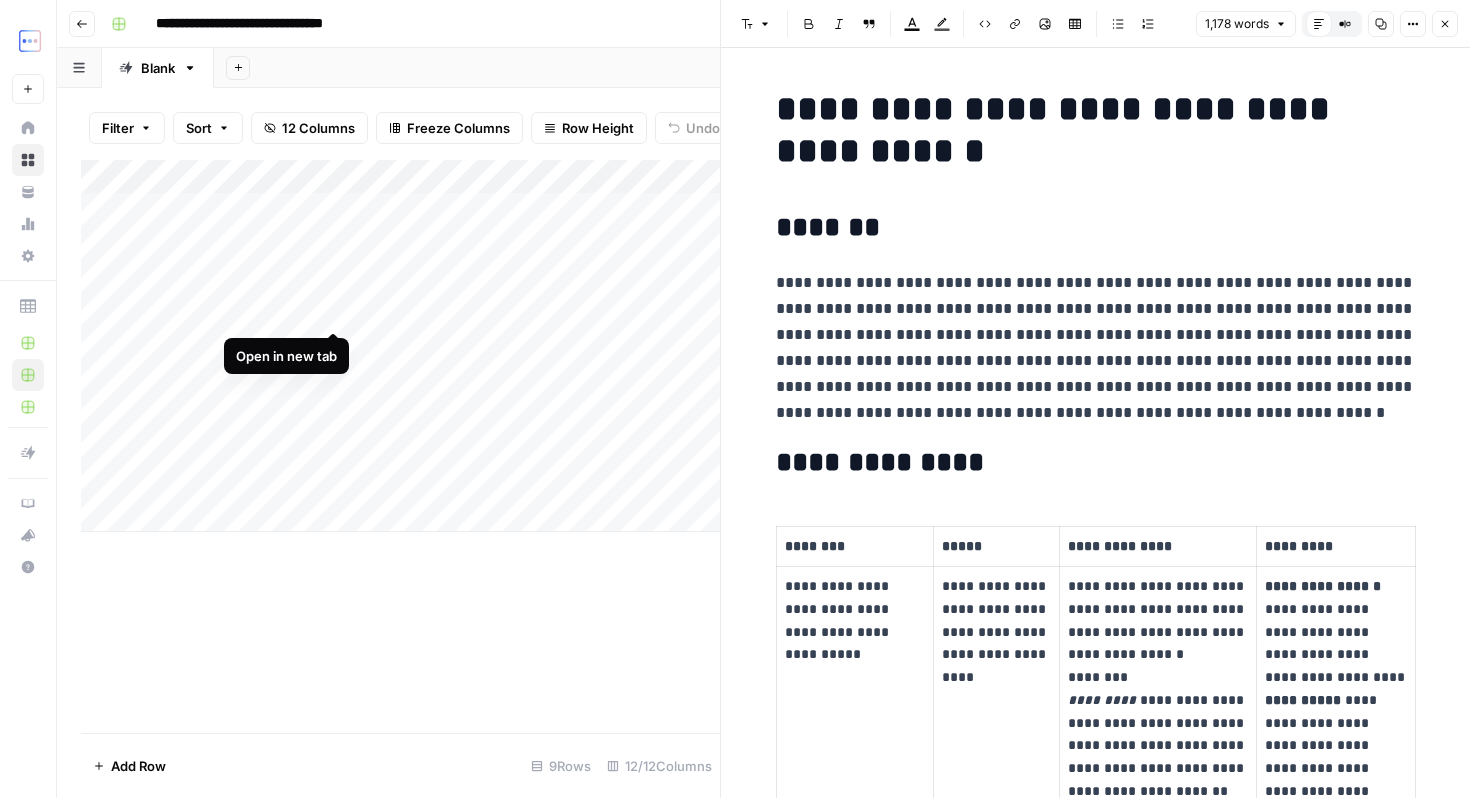 click on "Add Column" at bounding box center [400, 346] 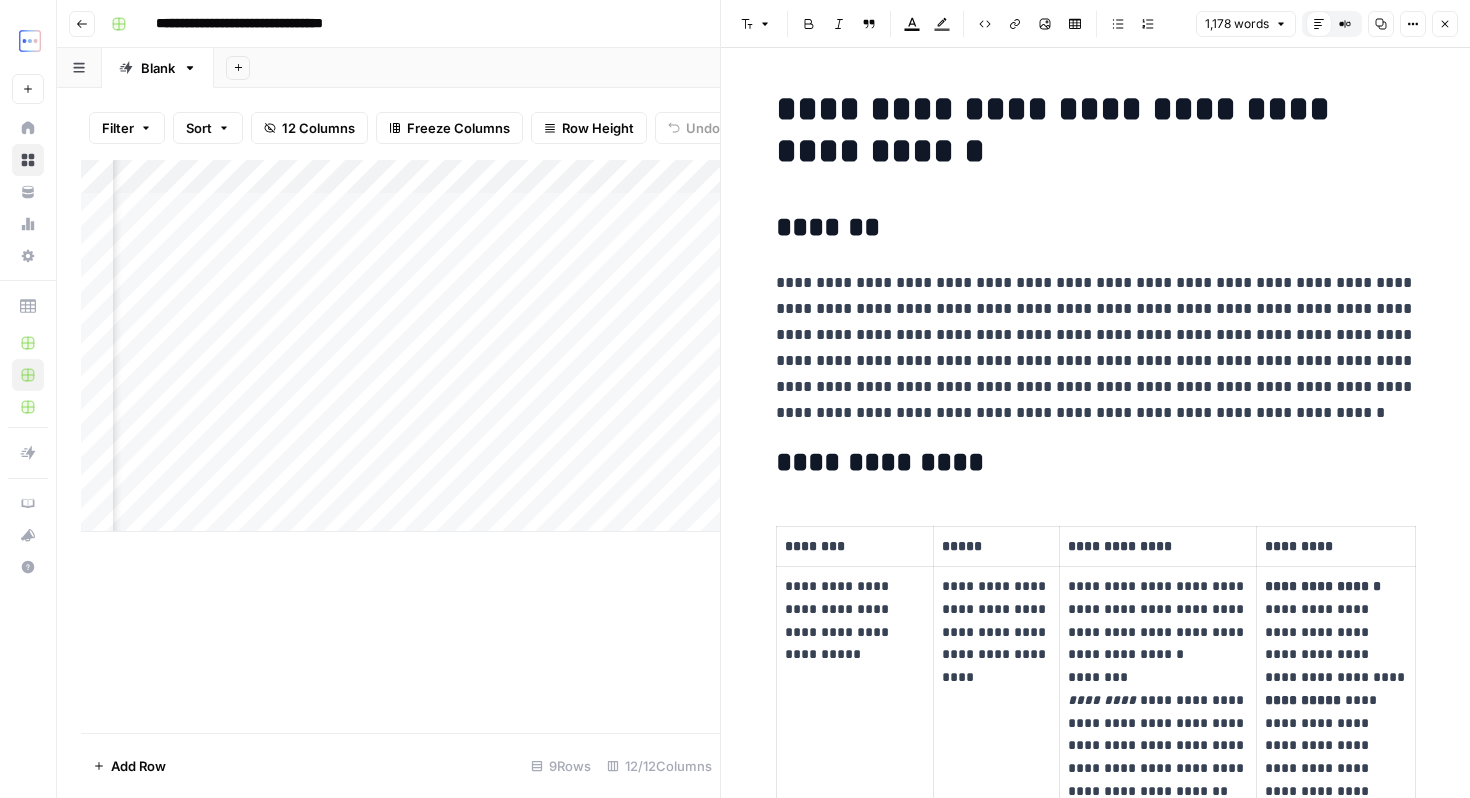 scroll, scrollTop: 0, scrollLeft: 572, axis: horizontal 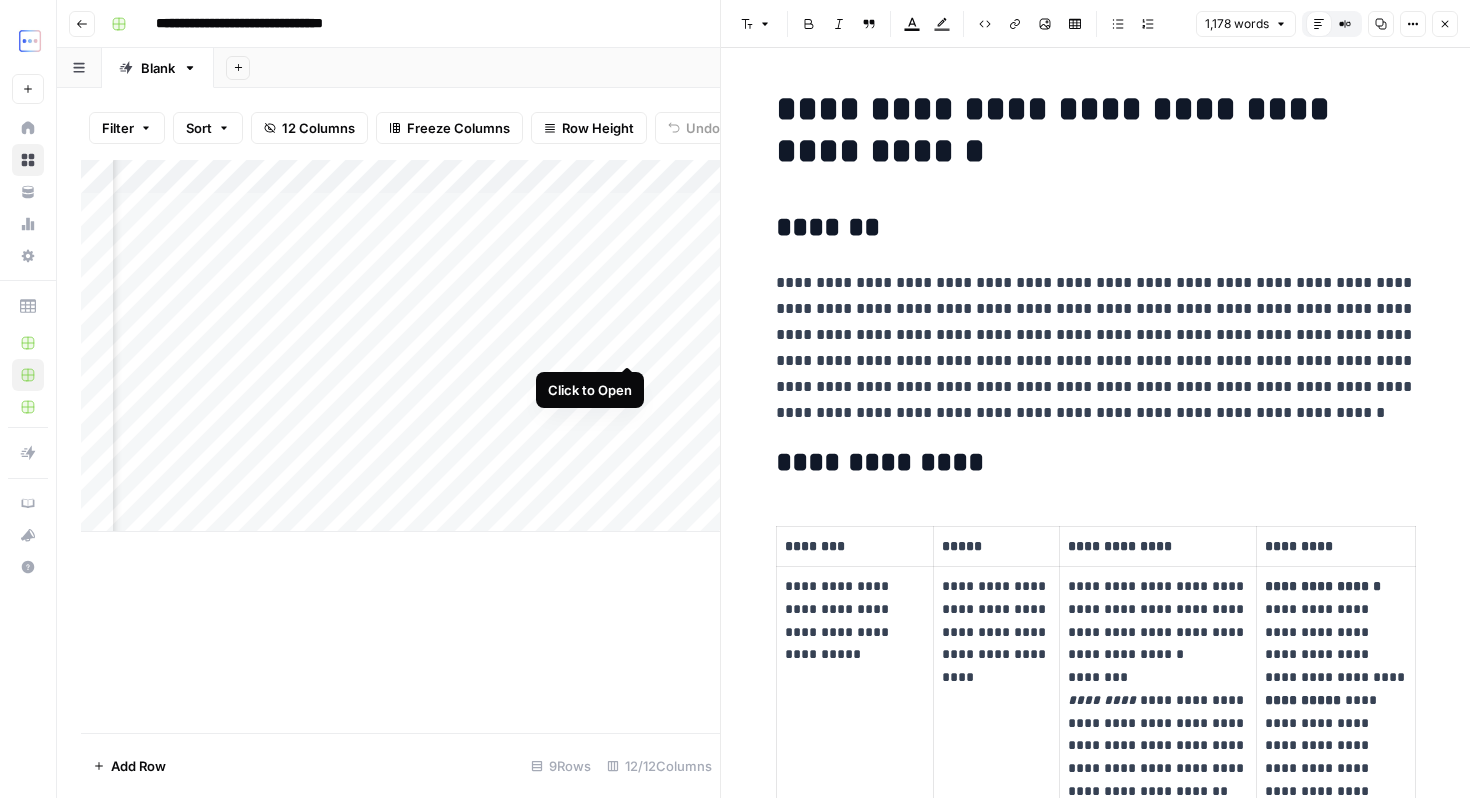 click on "Add Column" at bounding box center (400, 346) 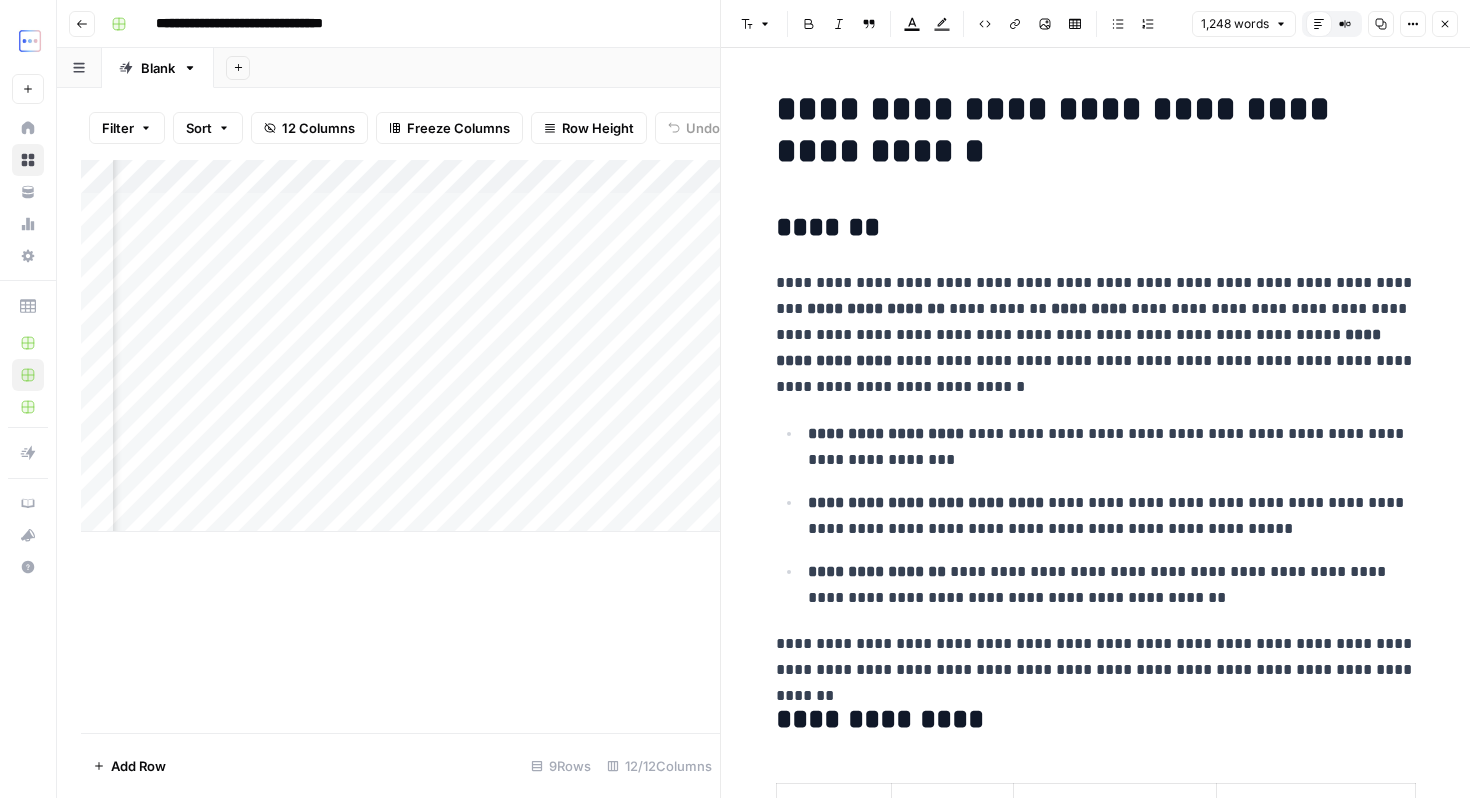 click 